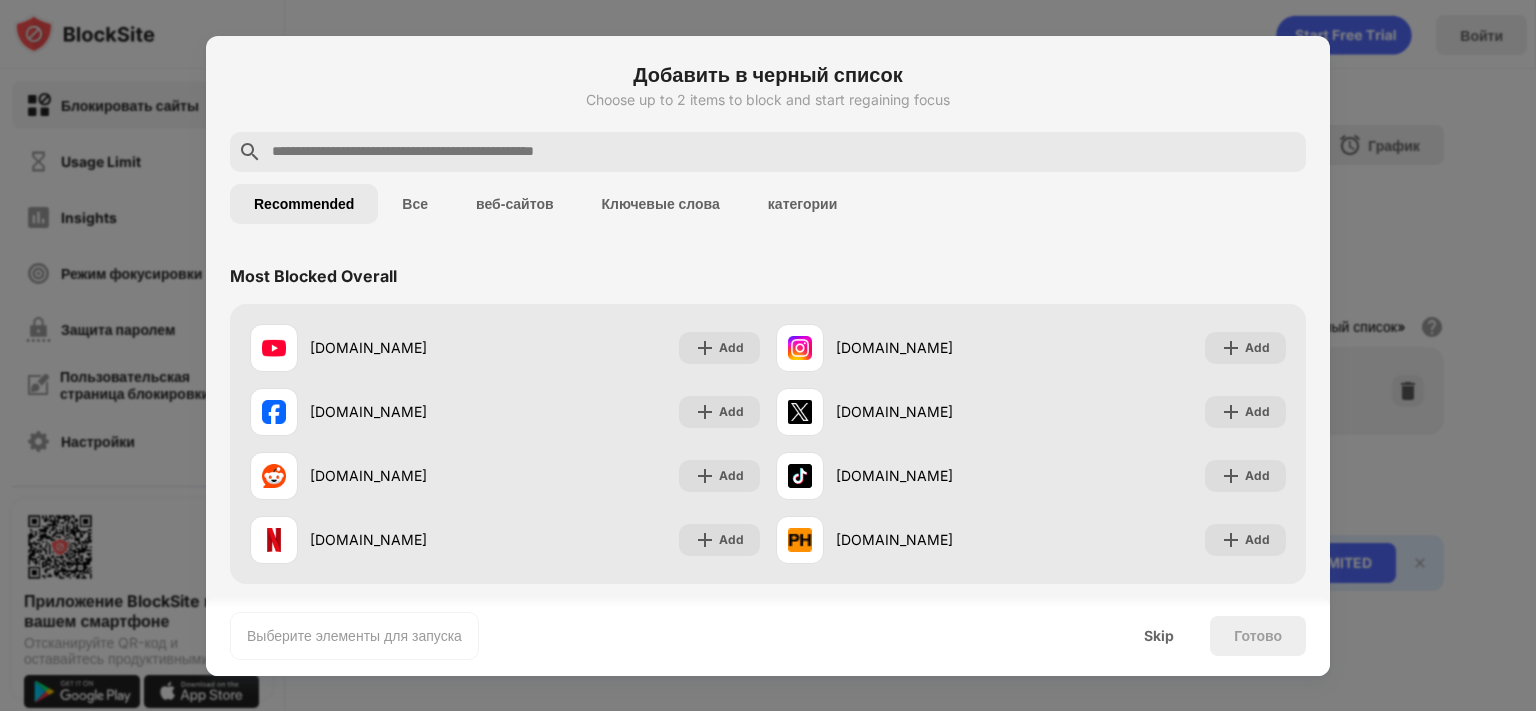 scroll, scrollTop: 0, scrollLeft: 0, axis: both 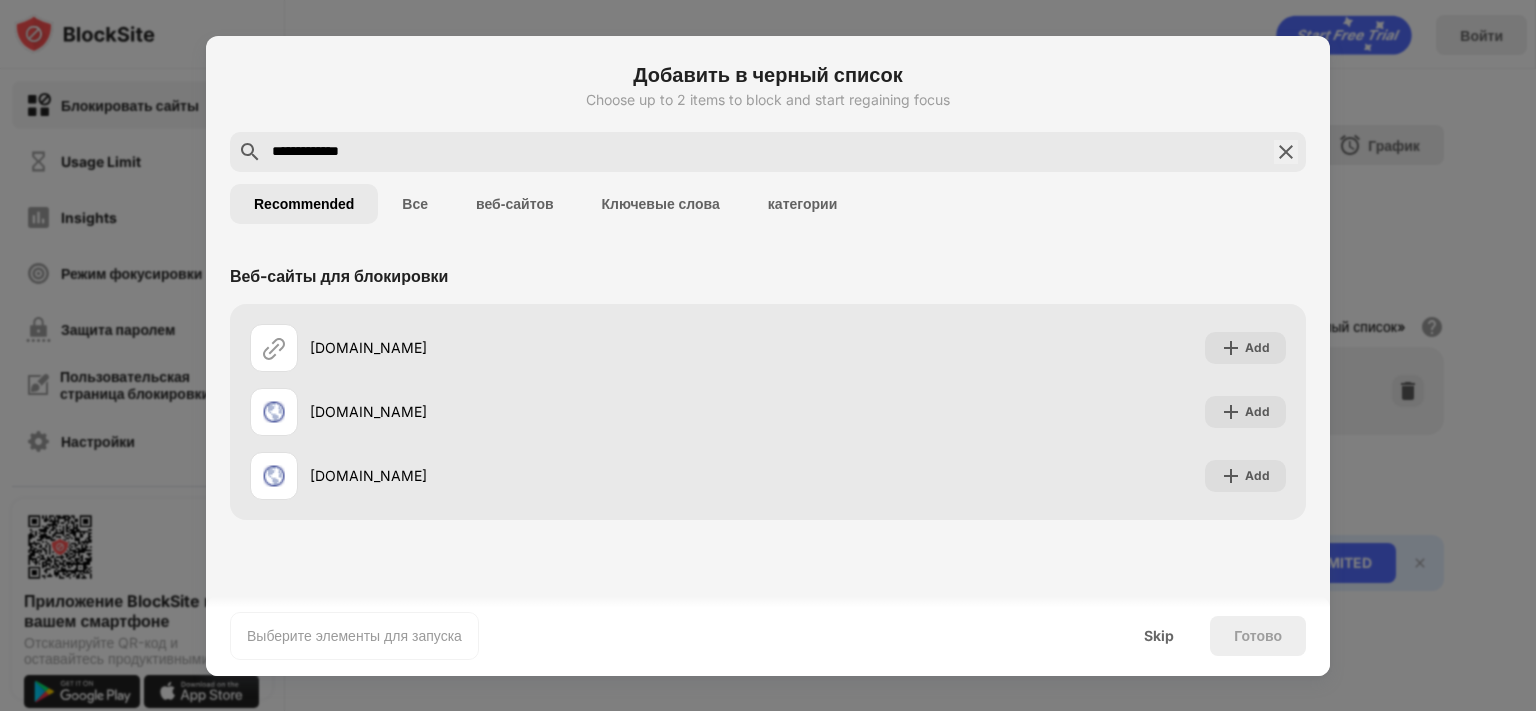 click on "**********" at bounding box center [768, 711] 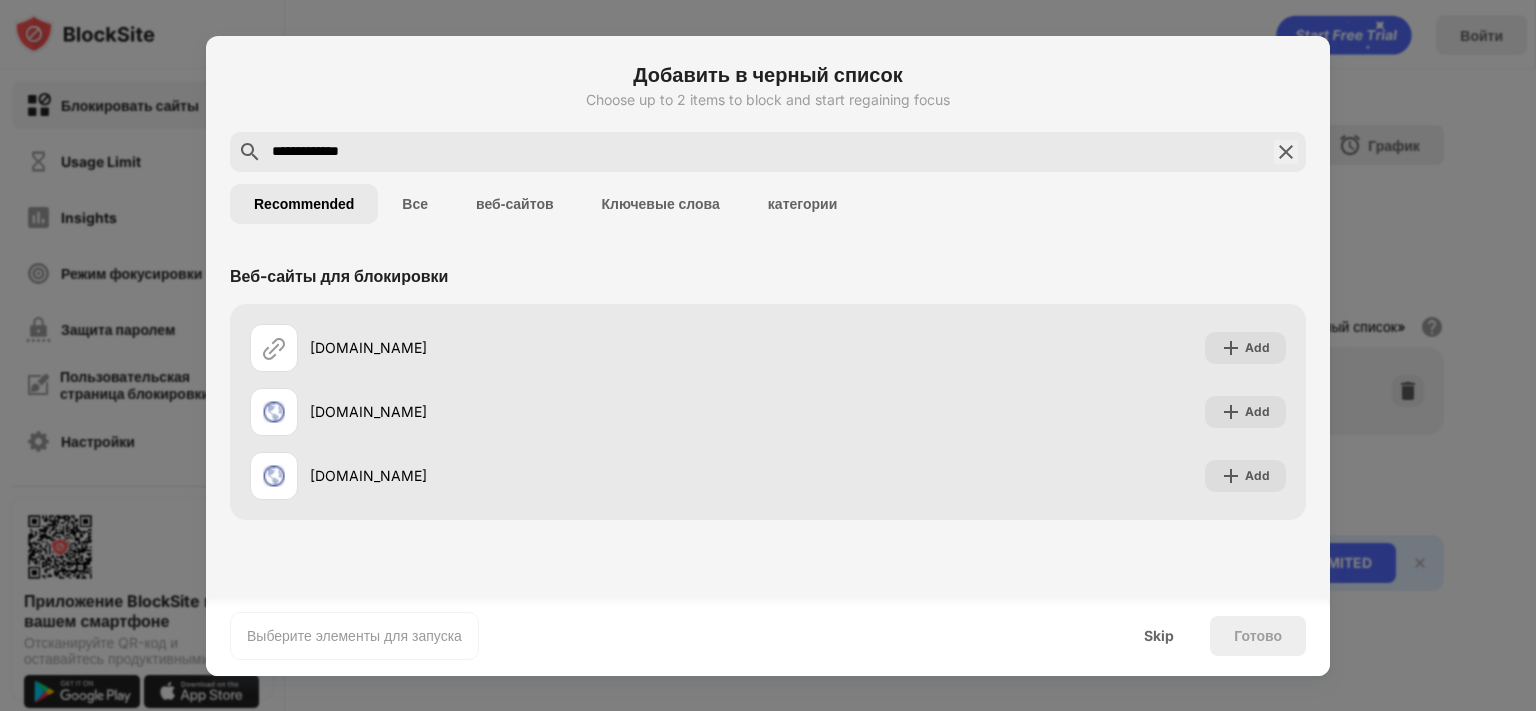 paste on "*********" 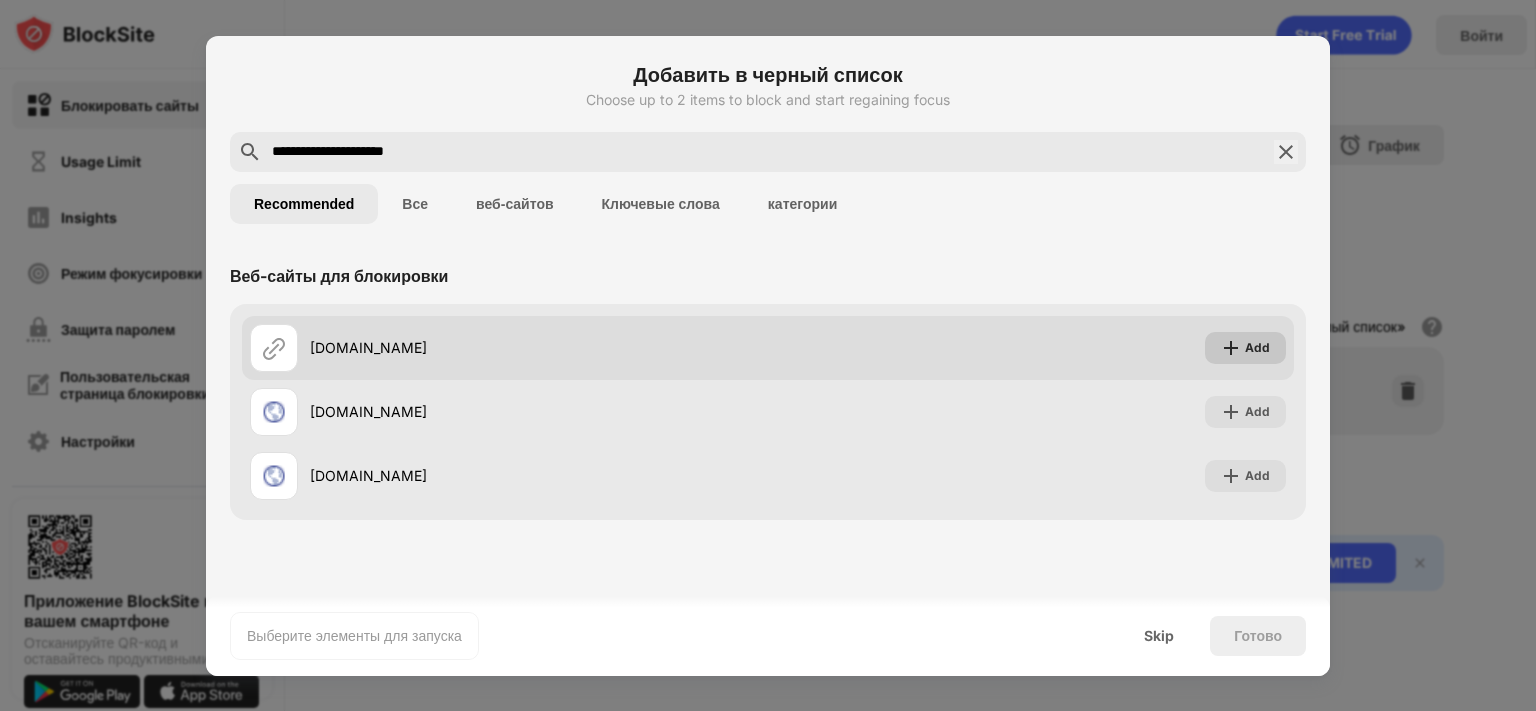 type on "**********" 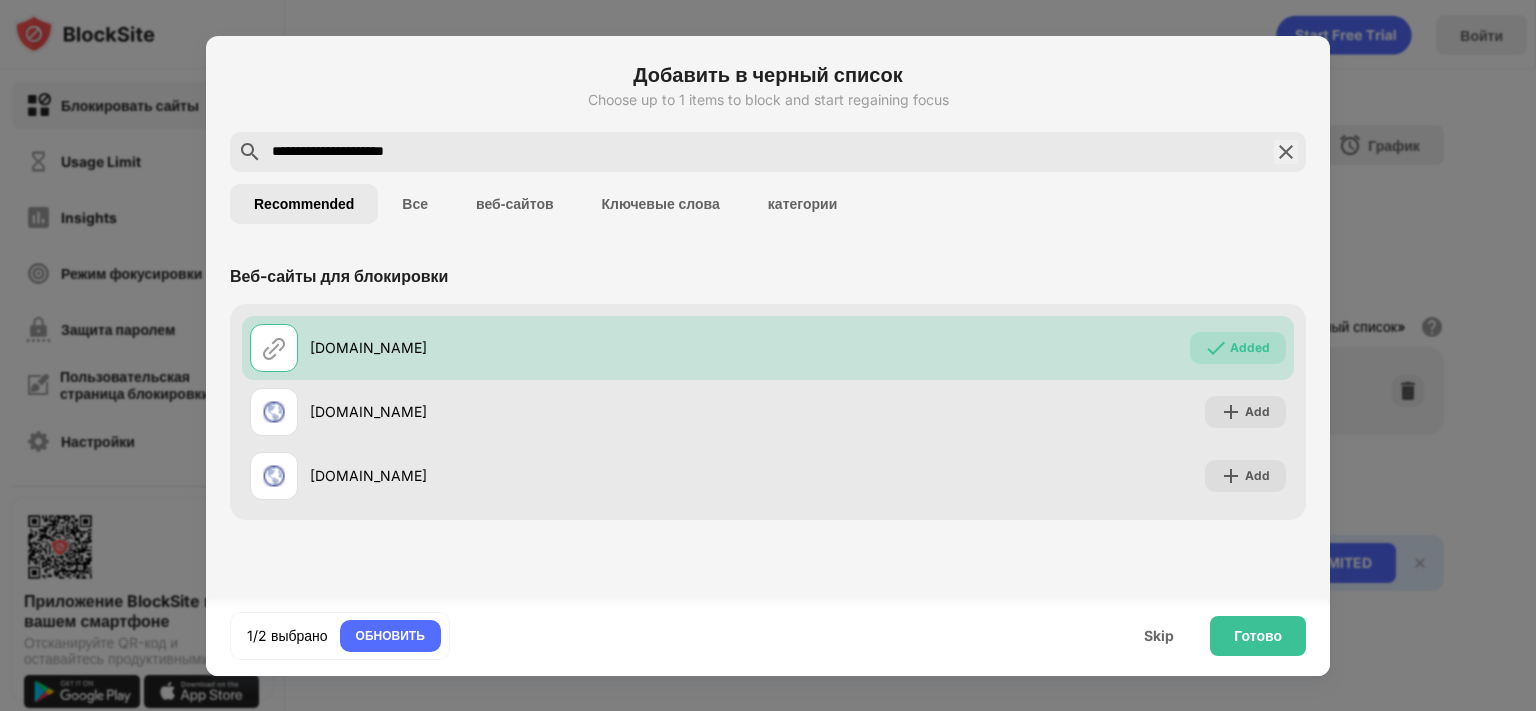 click on "веб-сайтов" at bounding box center (515, 204) 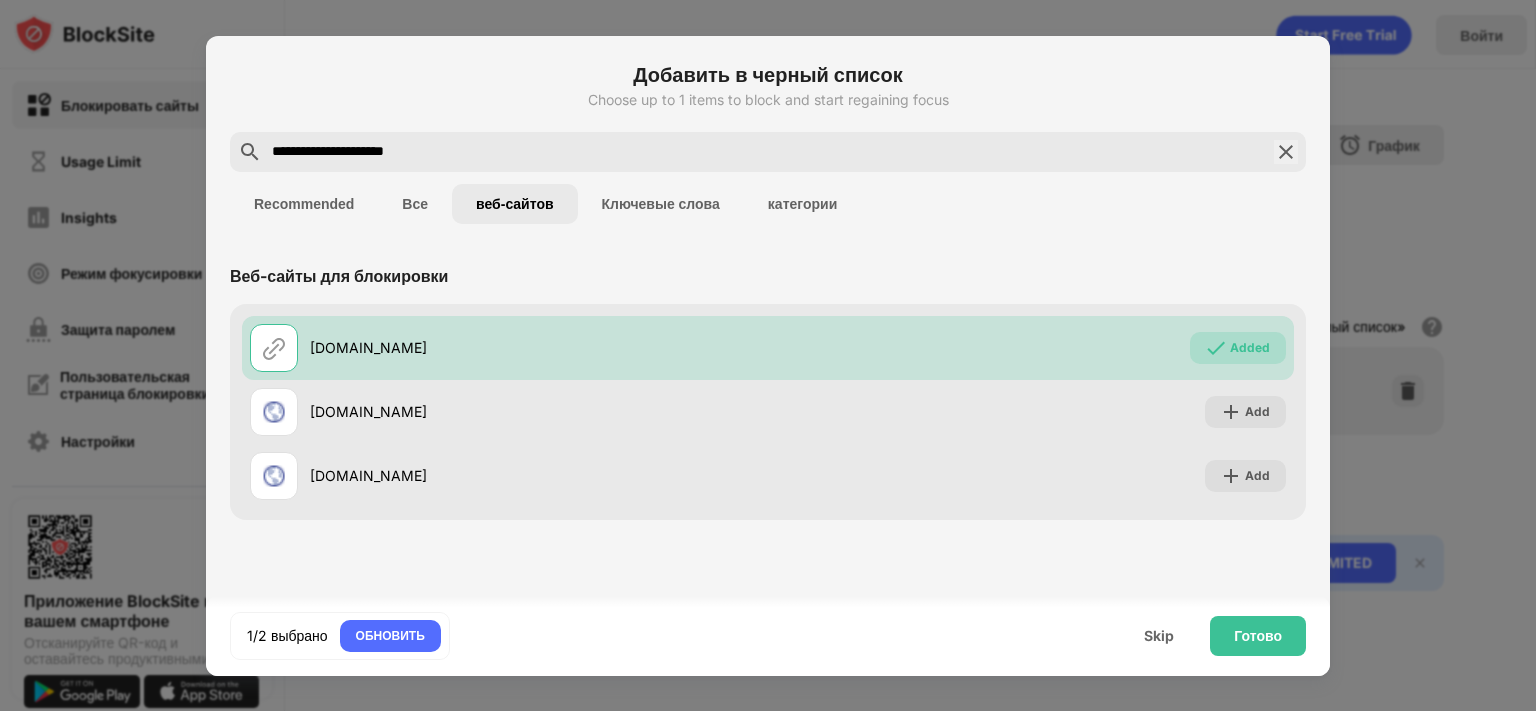 click on "Все" at bounding box center [415, 204] 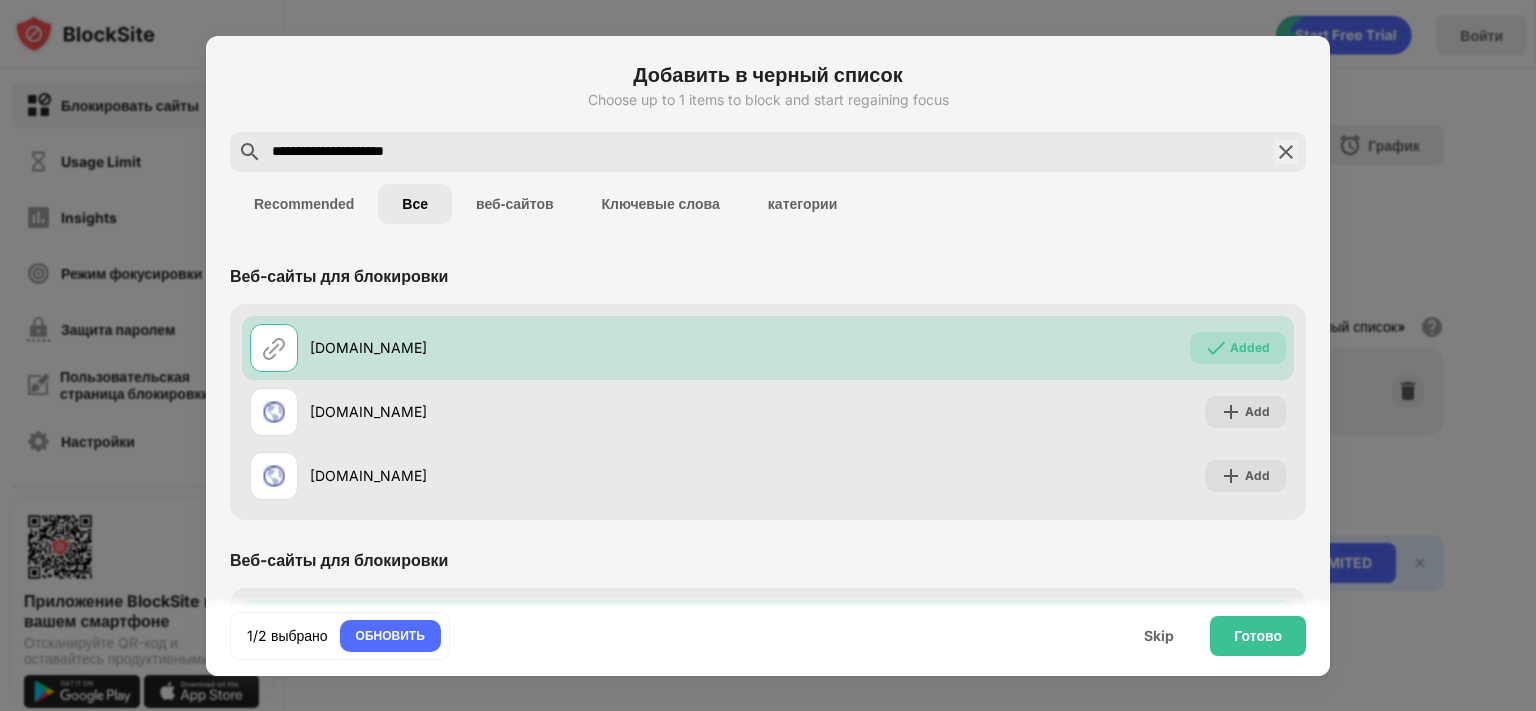 click on "Ключевые слова" at bounding box center (661, 204) 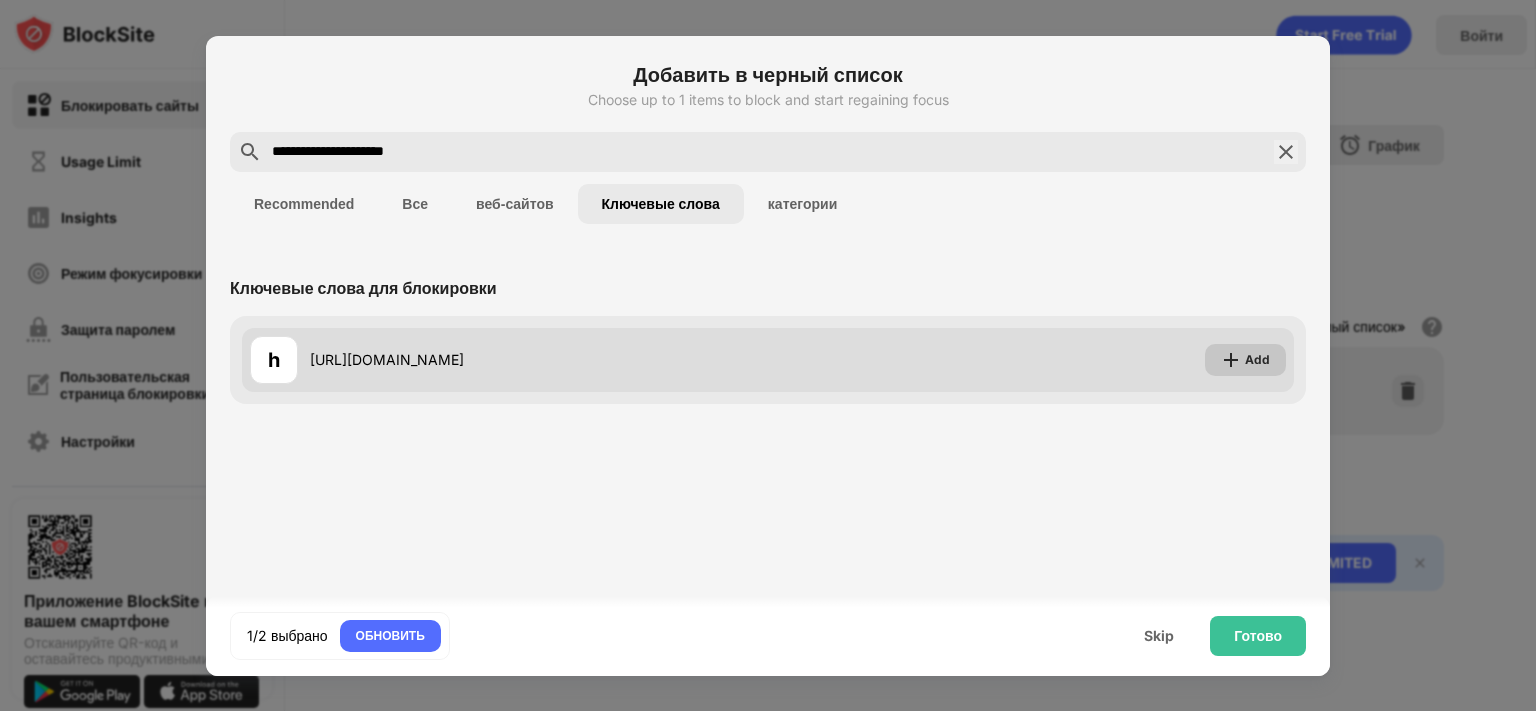 click on "Add" at bounding box center [1245, 360] 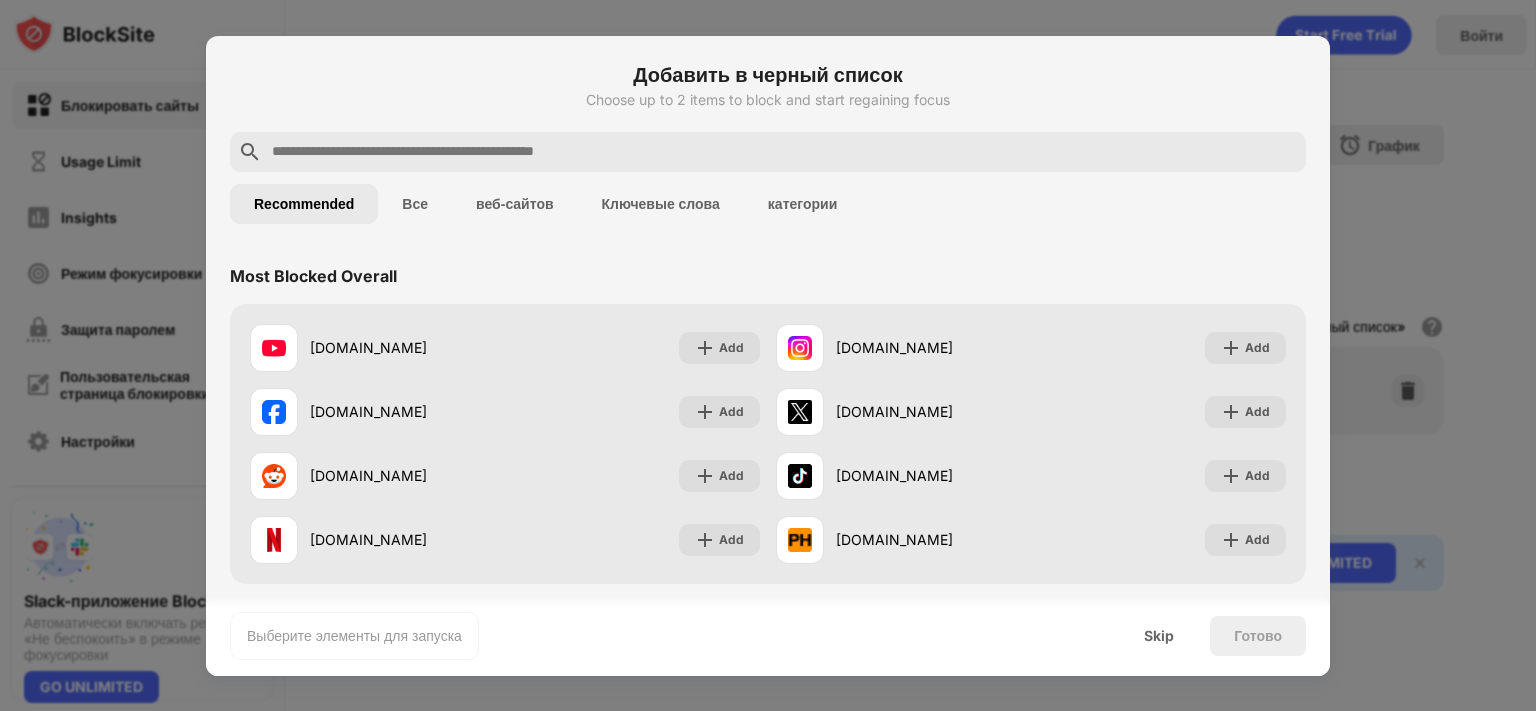 scroll, scrollTop: 0, scrollLeft: 0, axis: both 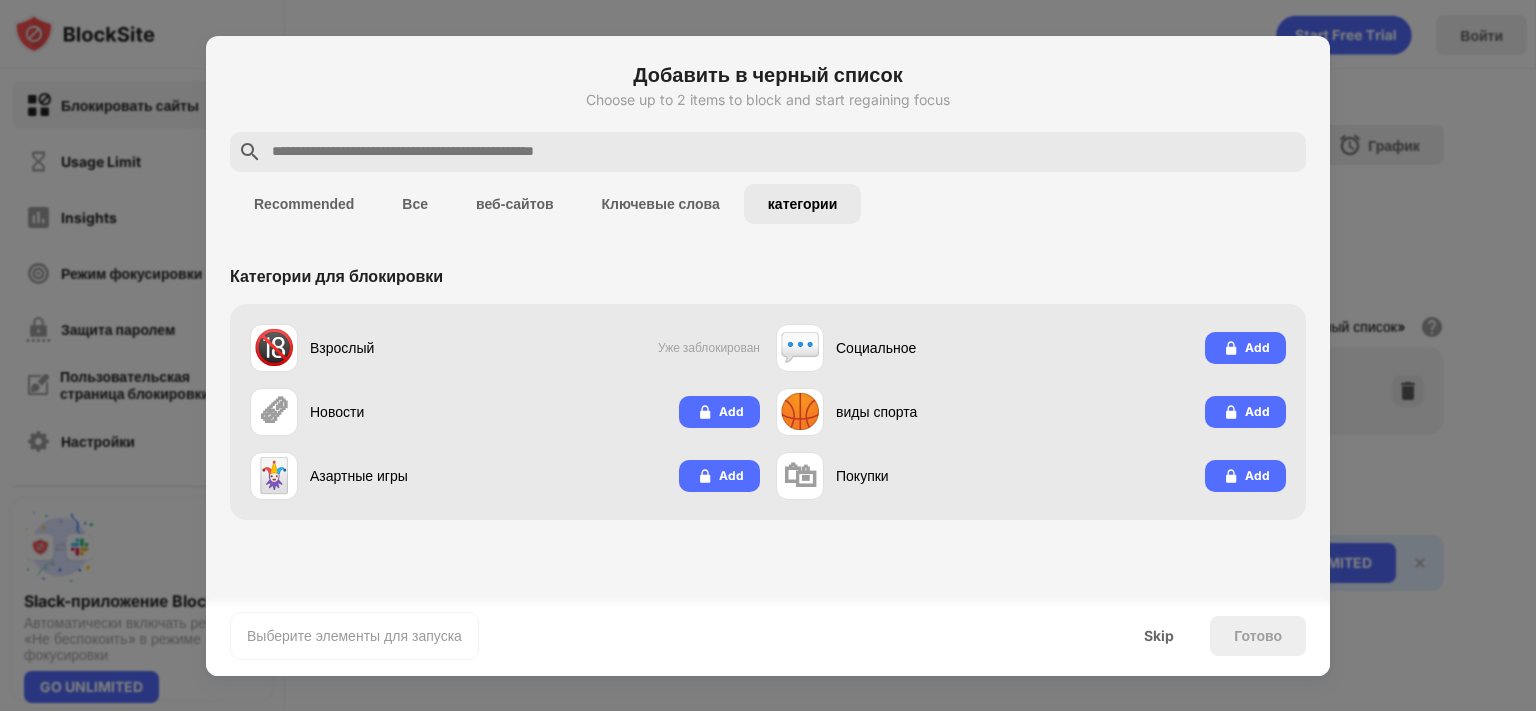 click on "Ключевые слова" at bounding box center (661, 204) 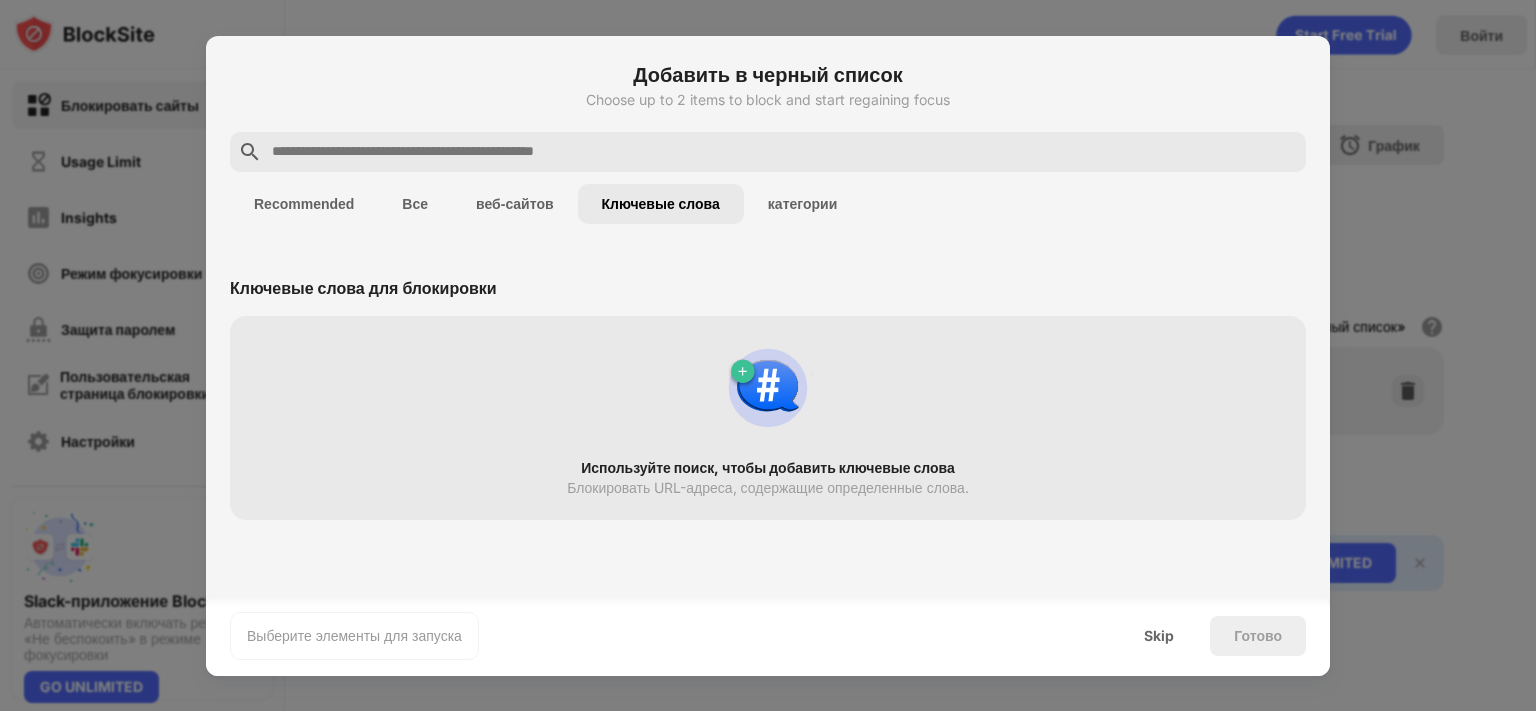 click at bounding box center (784, 152) 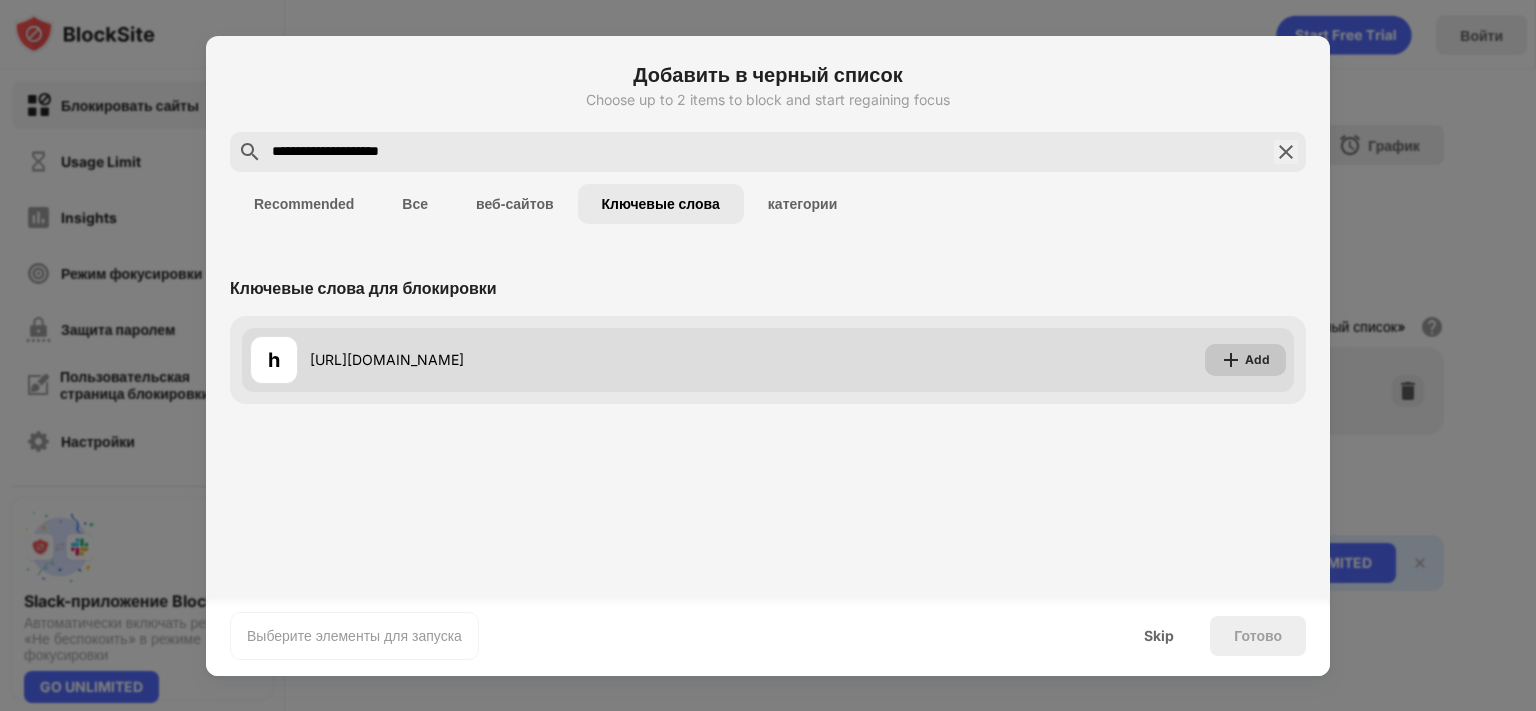 type on "**********" 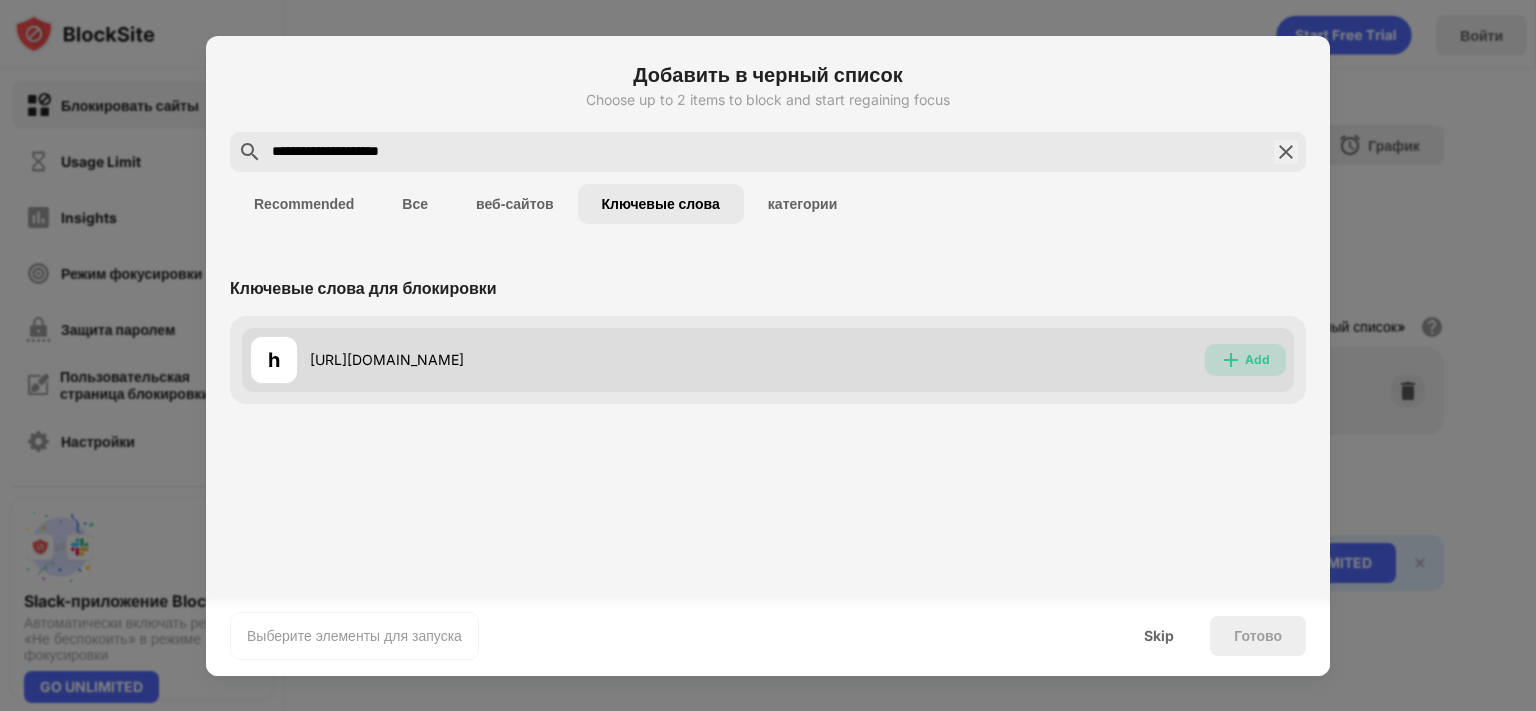 click at bounding box center [1231, 360] 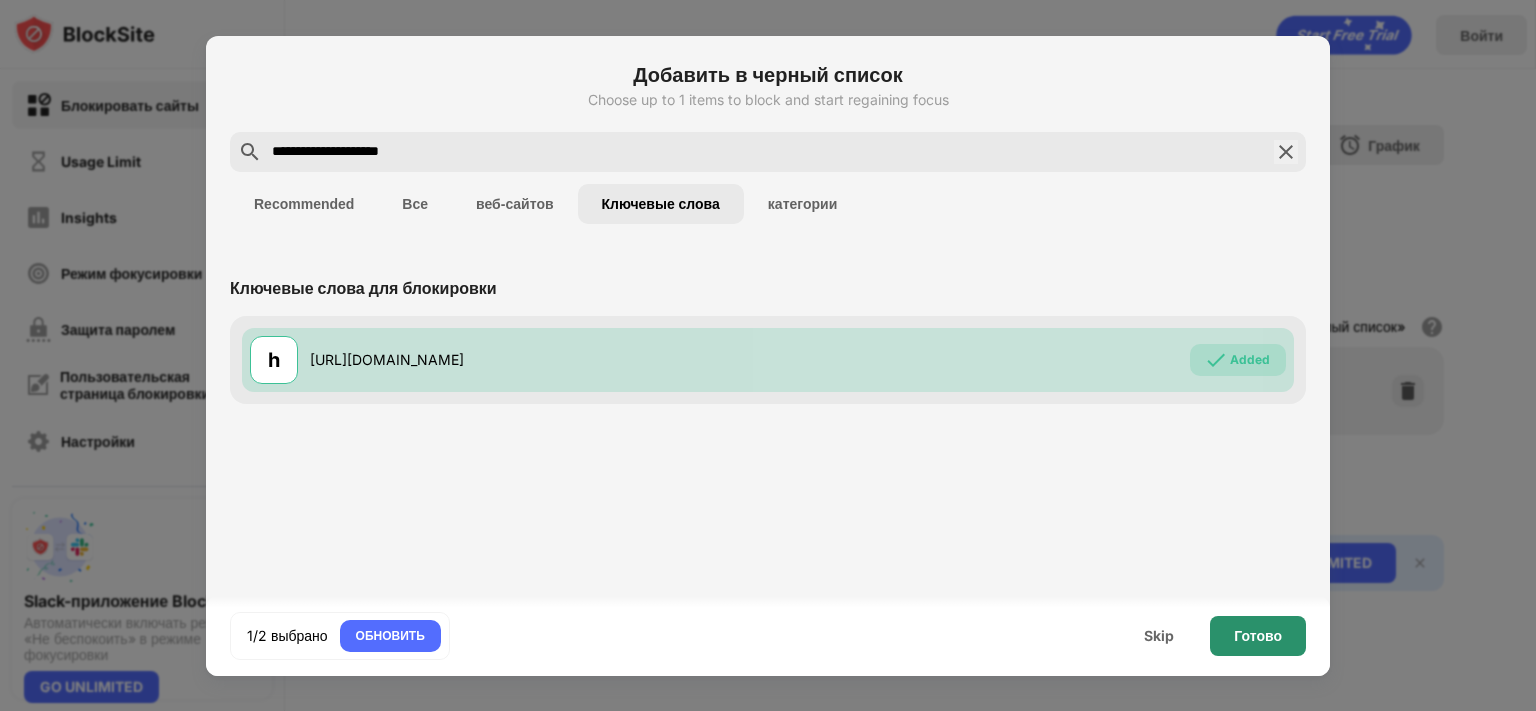 click on "Готово" at bounding box center (1258, 636) 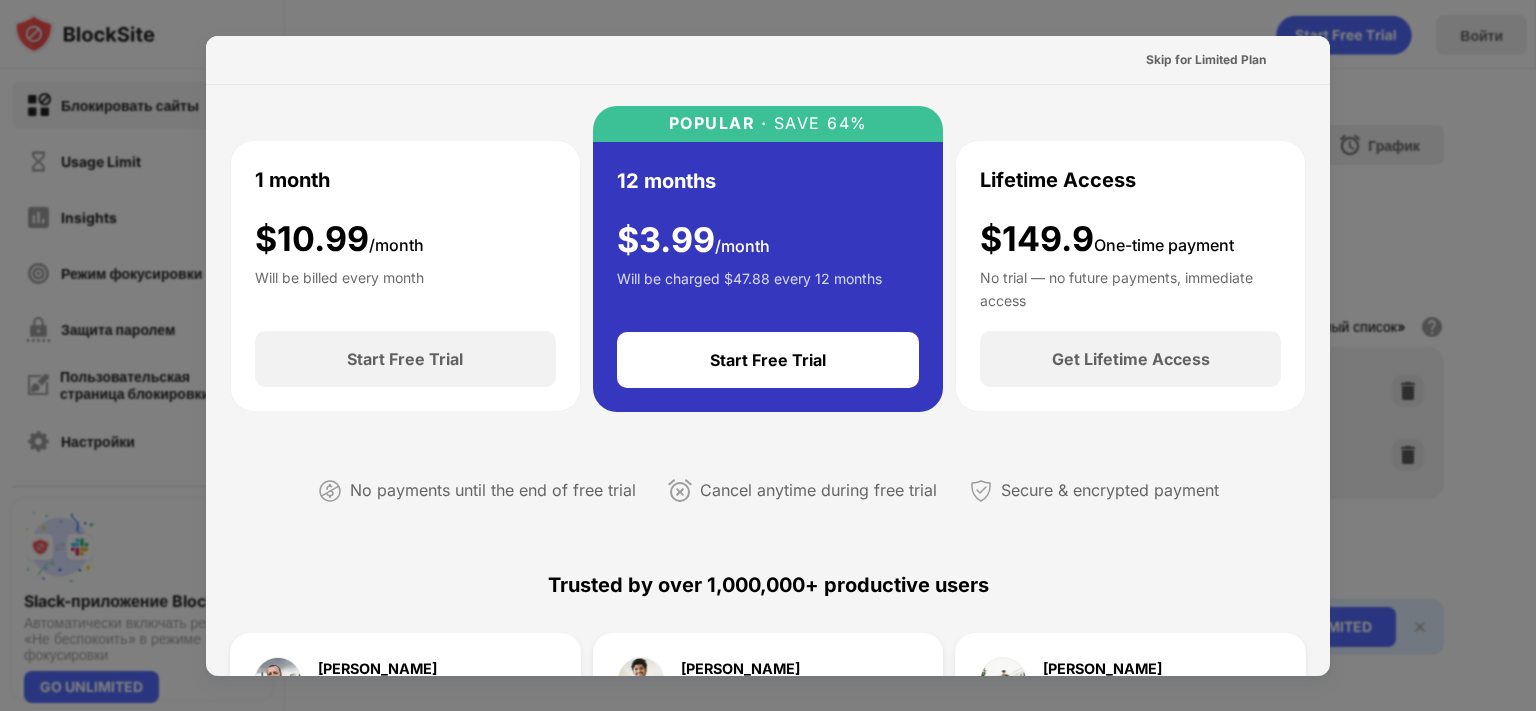 scroll, scrollTop: 0, scrollLeft: 0, axis: both 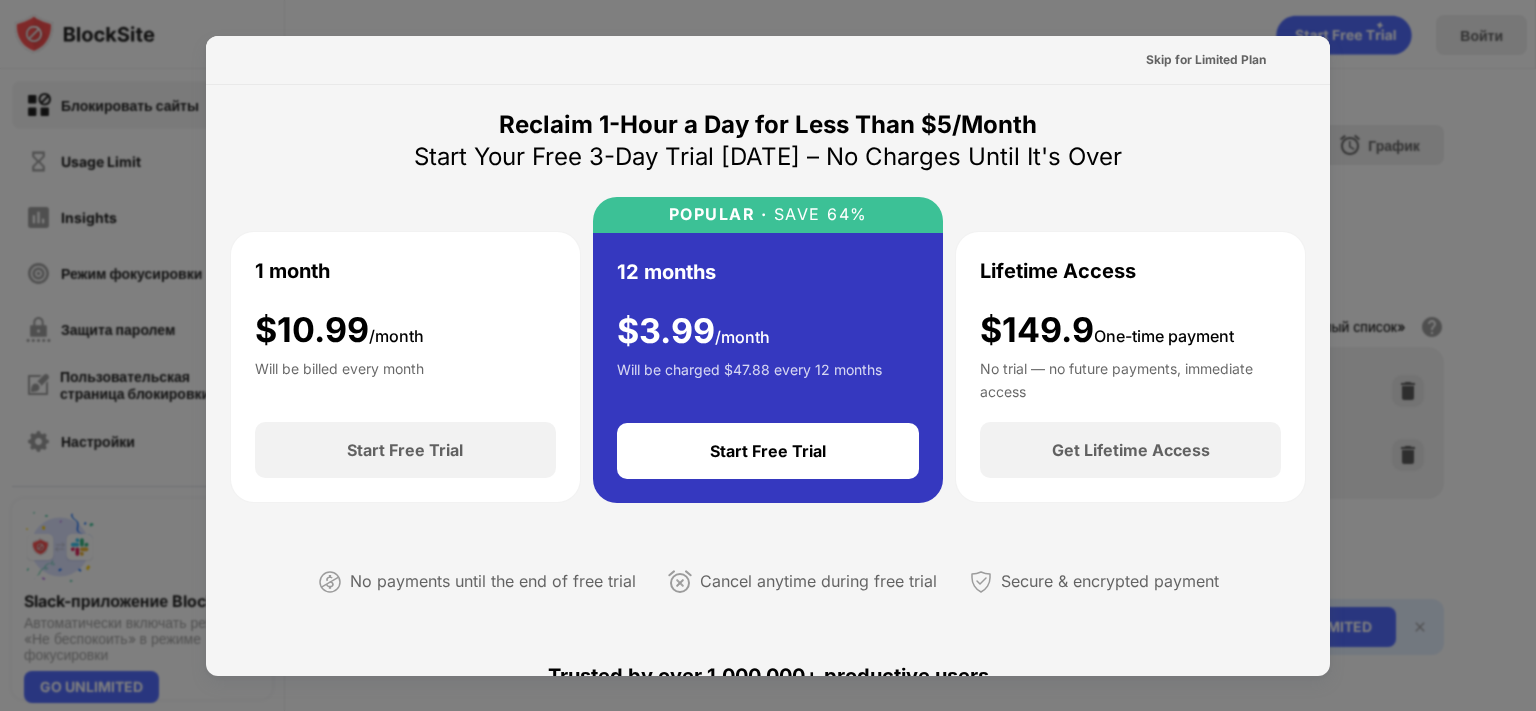 drag, startPoint x: 1294, startPoint y: 63, endPoint x: 1319, endPoint y: 68, distance: 25.495098 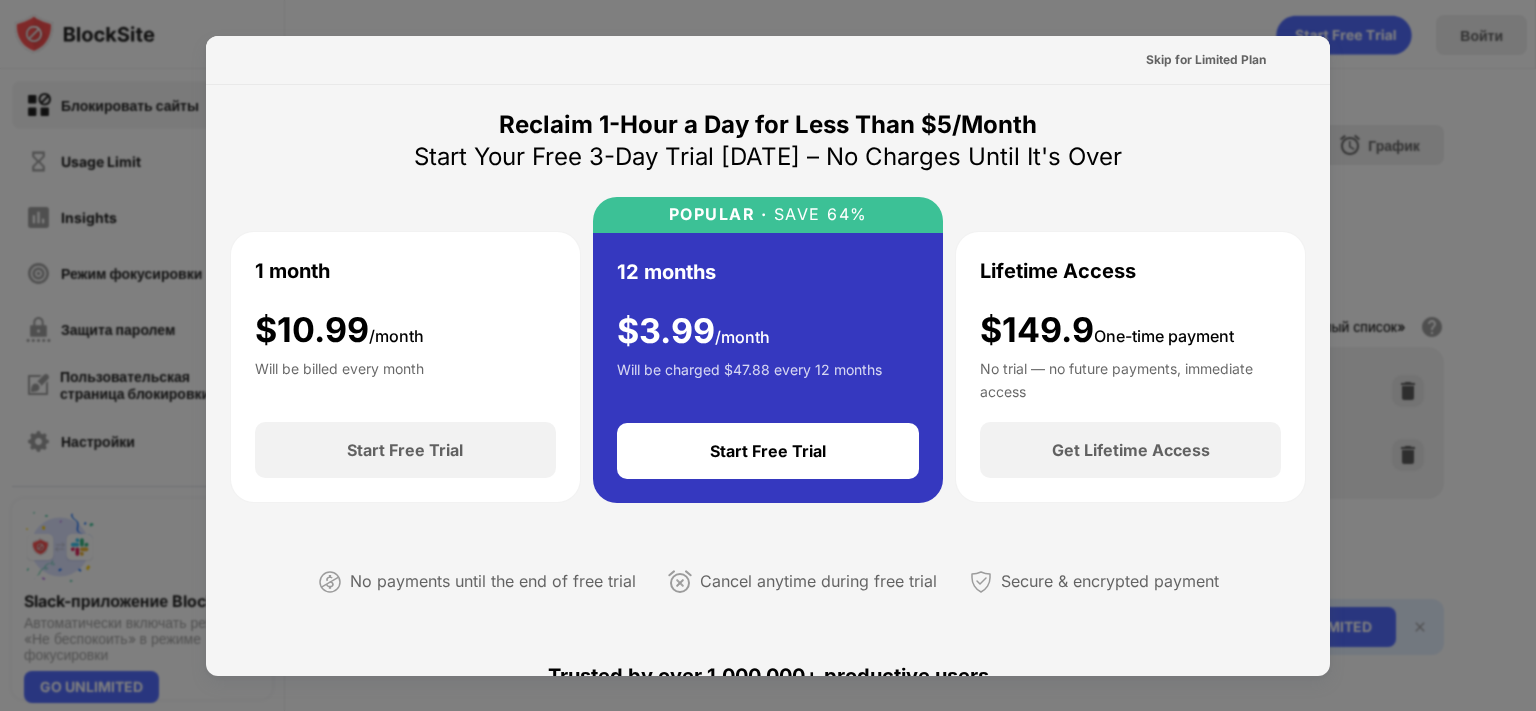 drag, startPoint x: 1420, startPoint y: 160, endPoint x: 1418, endPoint y: 232, distance: 72.02777 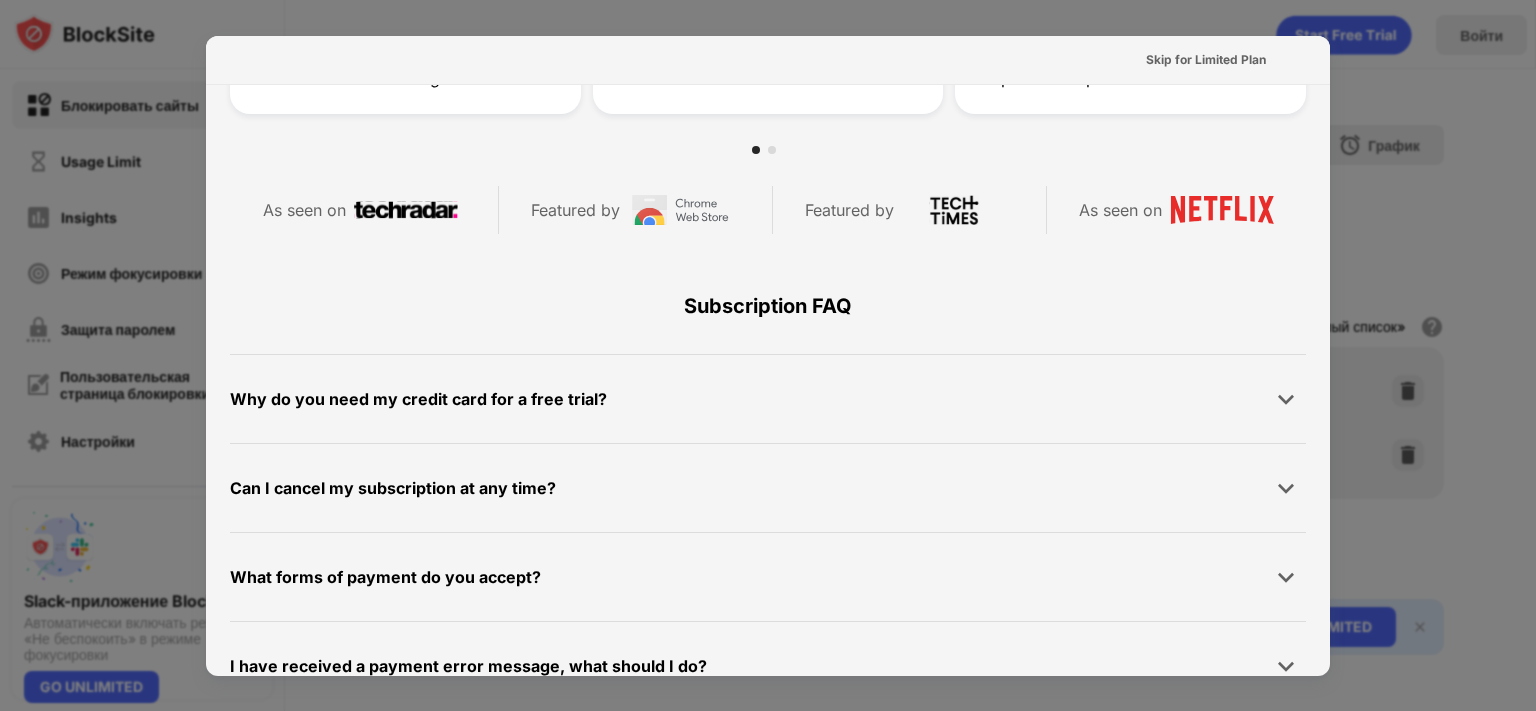 scroll, scrollTop: 975, scrollLeft: 0, axis: vertical 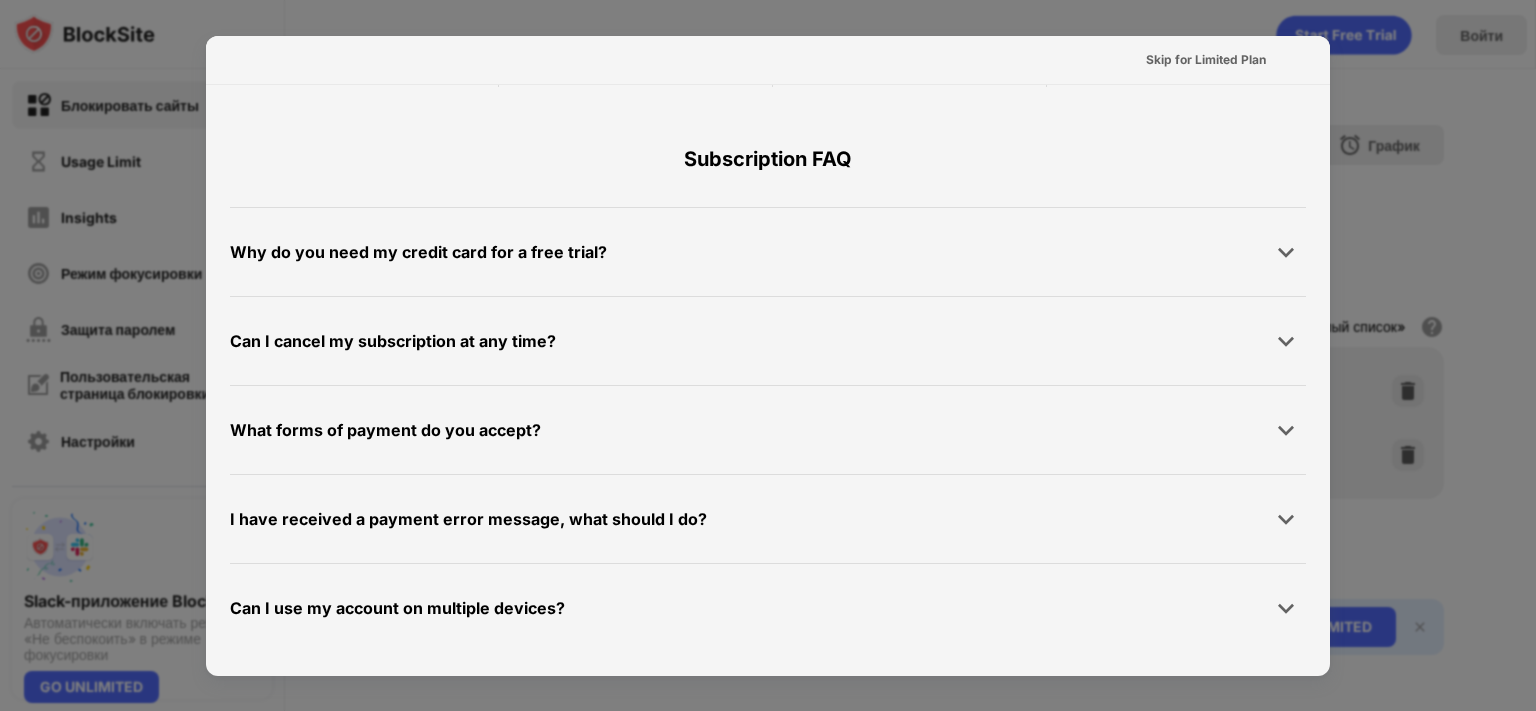 click at bounding box center [768, 355] 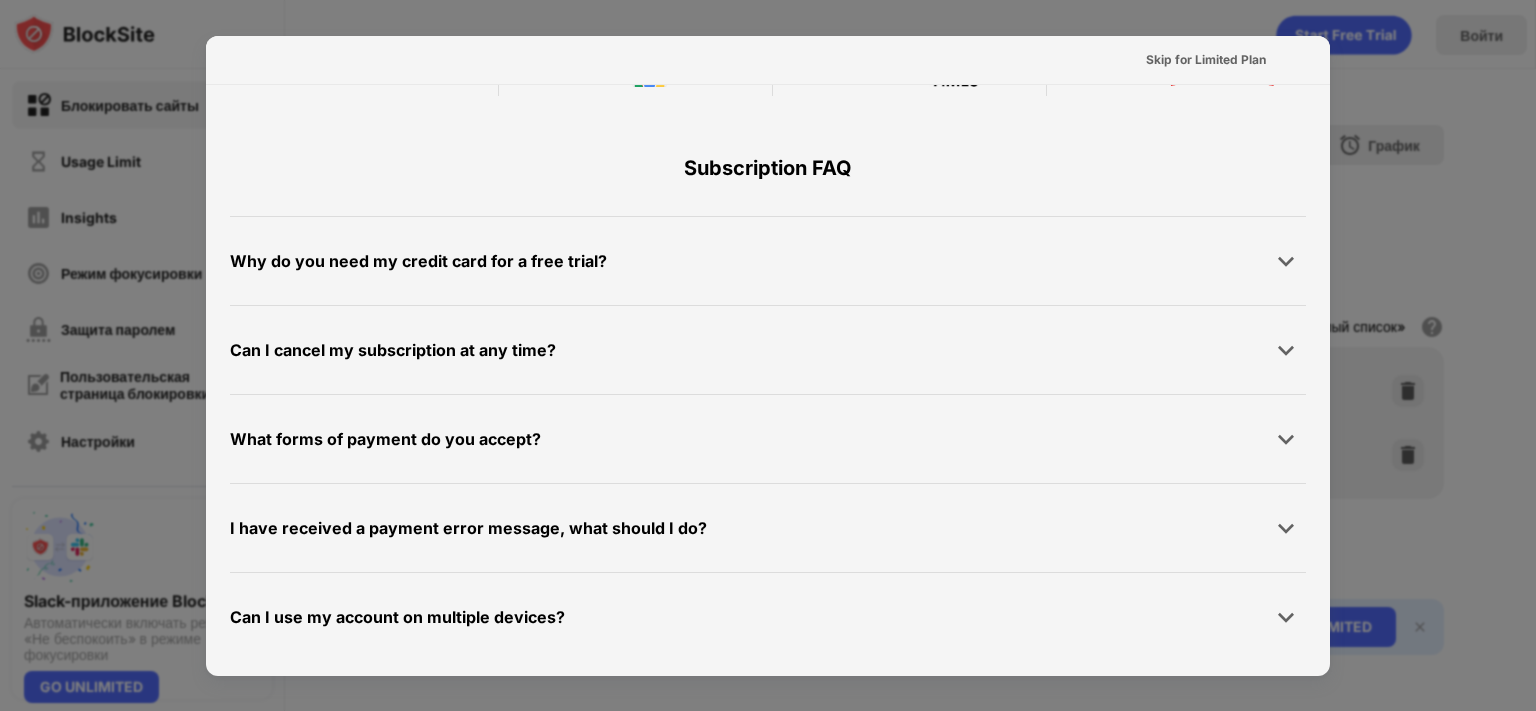 scroll, scrollTop: 975, scrollLeft: 0, axis: vertical 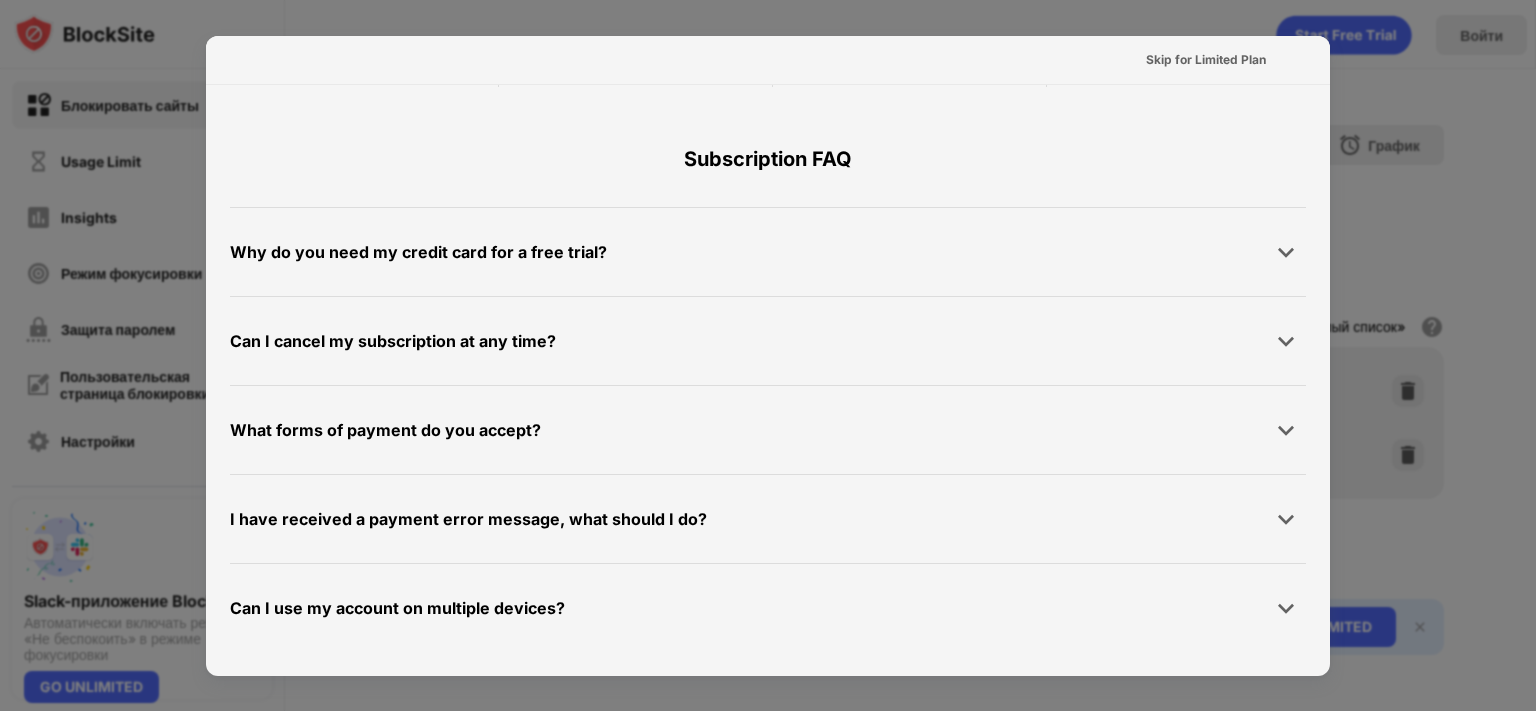 click at bounding box center [768, 355] 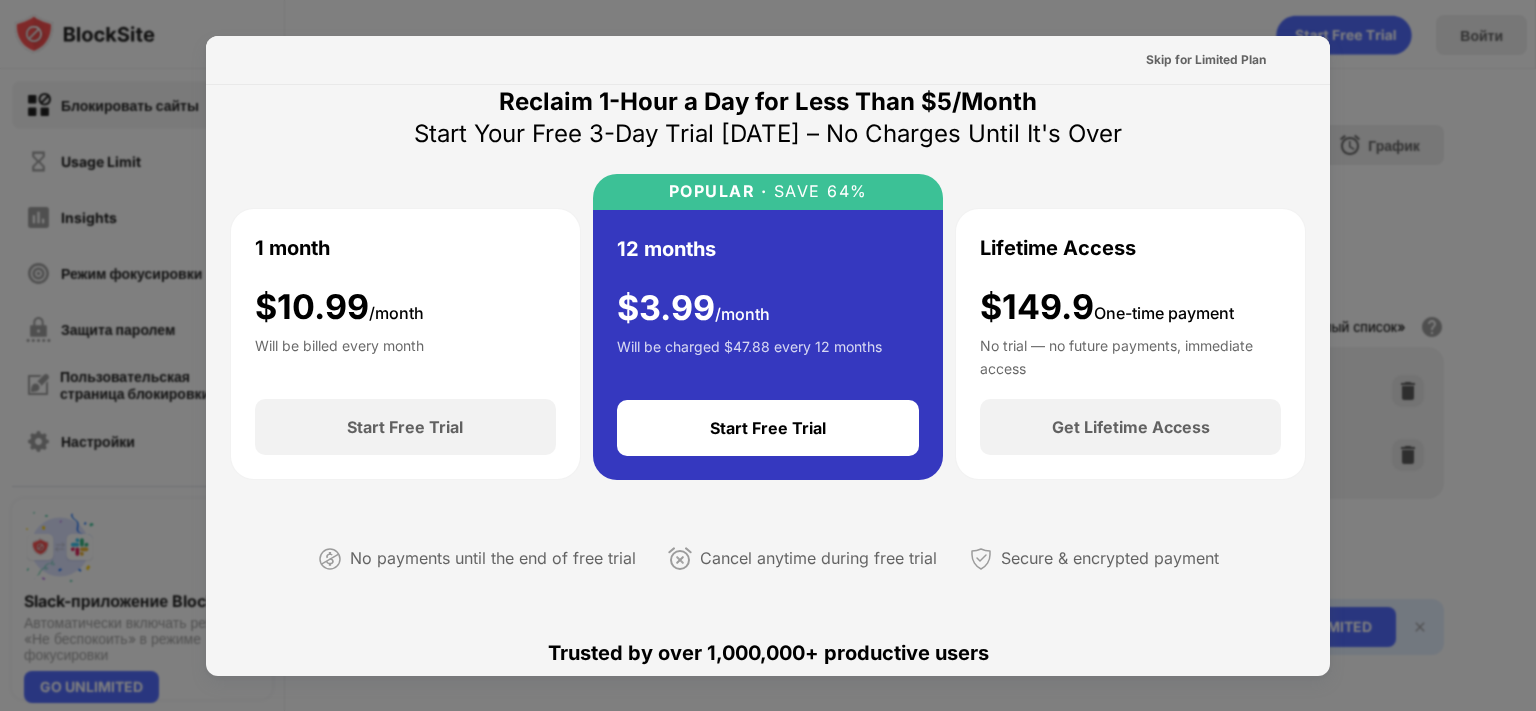 scroll, scrollTop: 0, scrollLeft: 0, axis: both 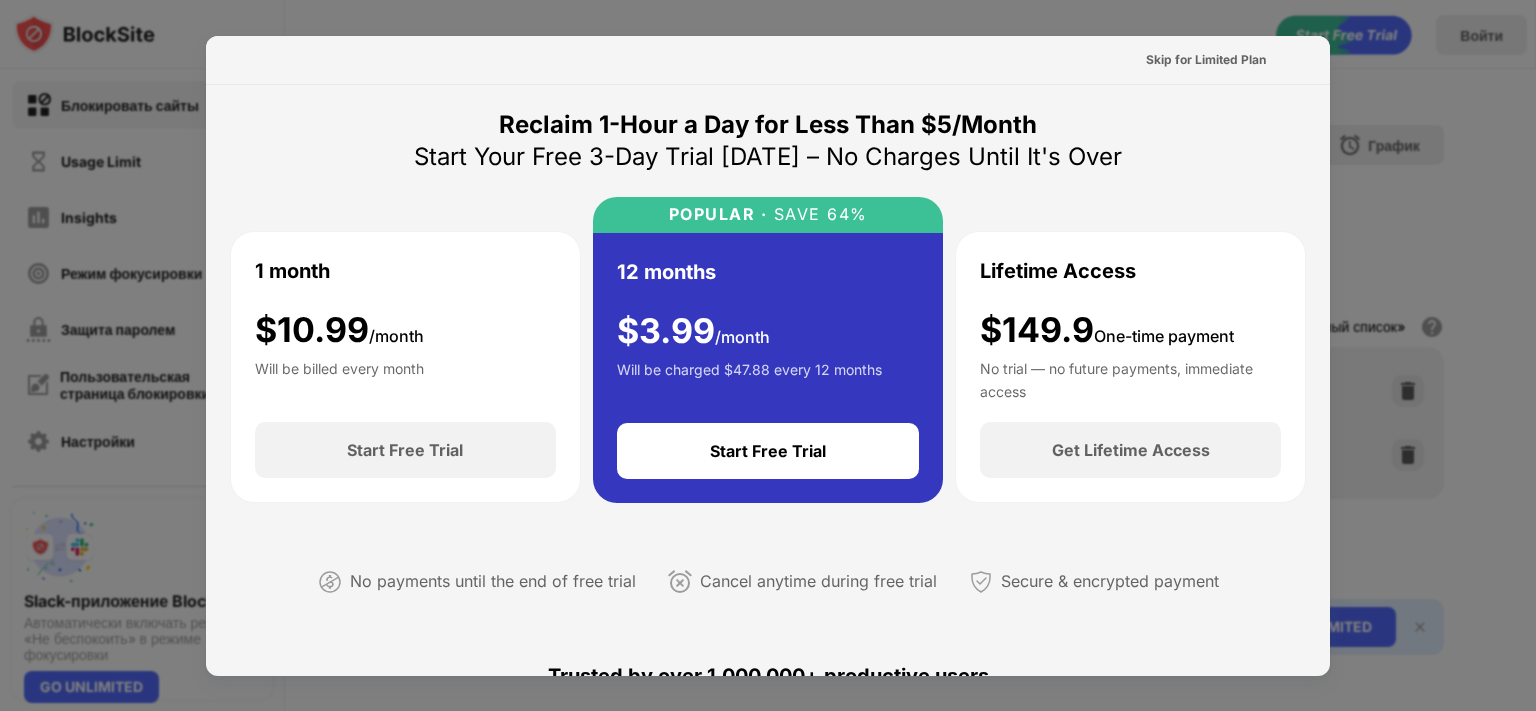 drag, startPoint x: 752, startPoint y: 212, endPoint x: 762, endPoint y: 209, distance: 10.440307 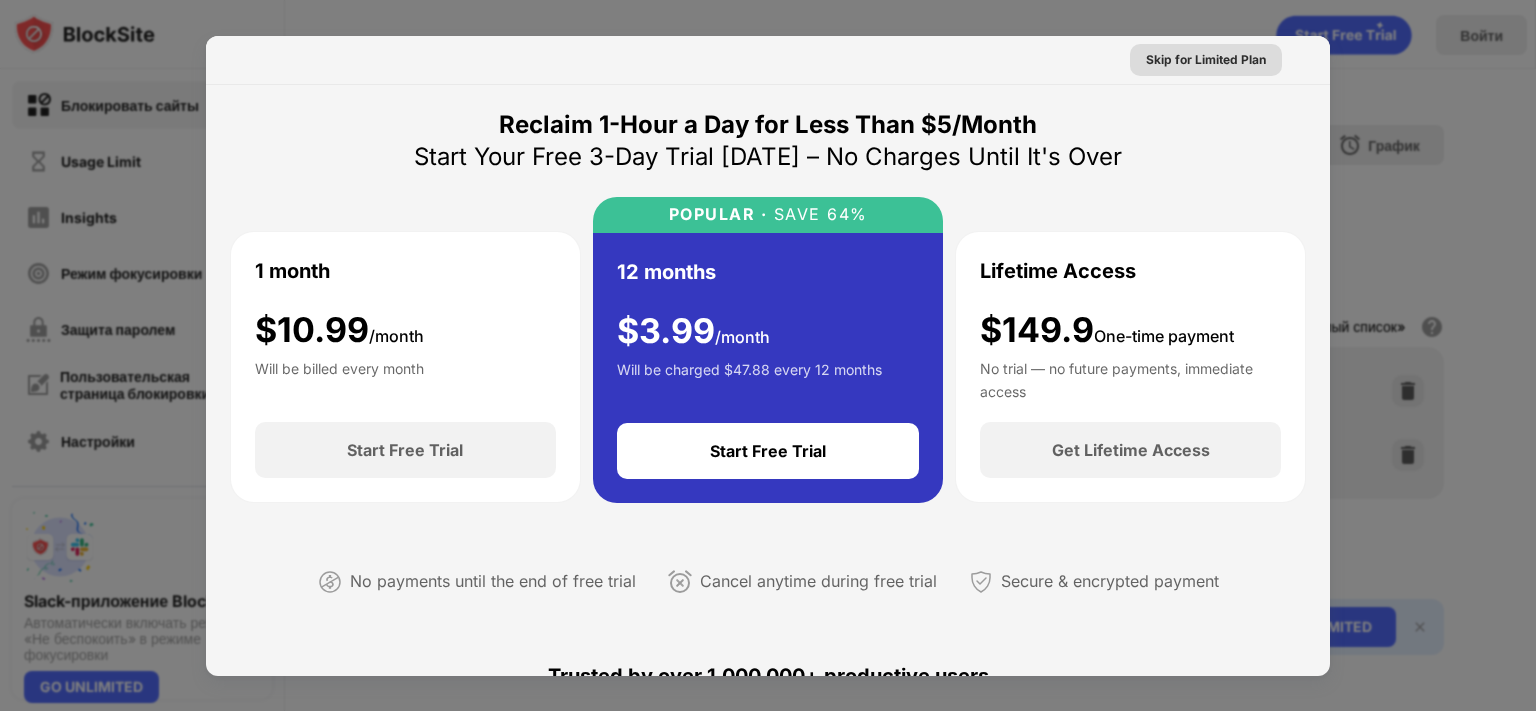 click on "Skip for Limited Plan" at bounding box center [1206, 60] 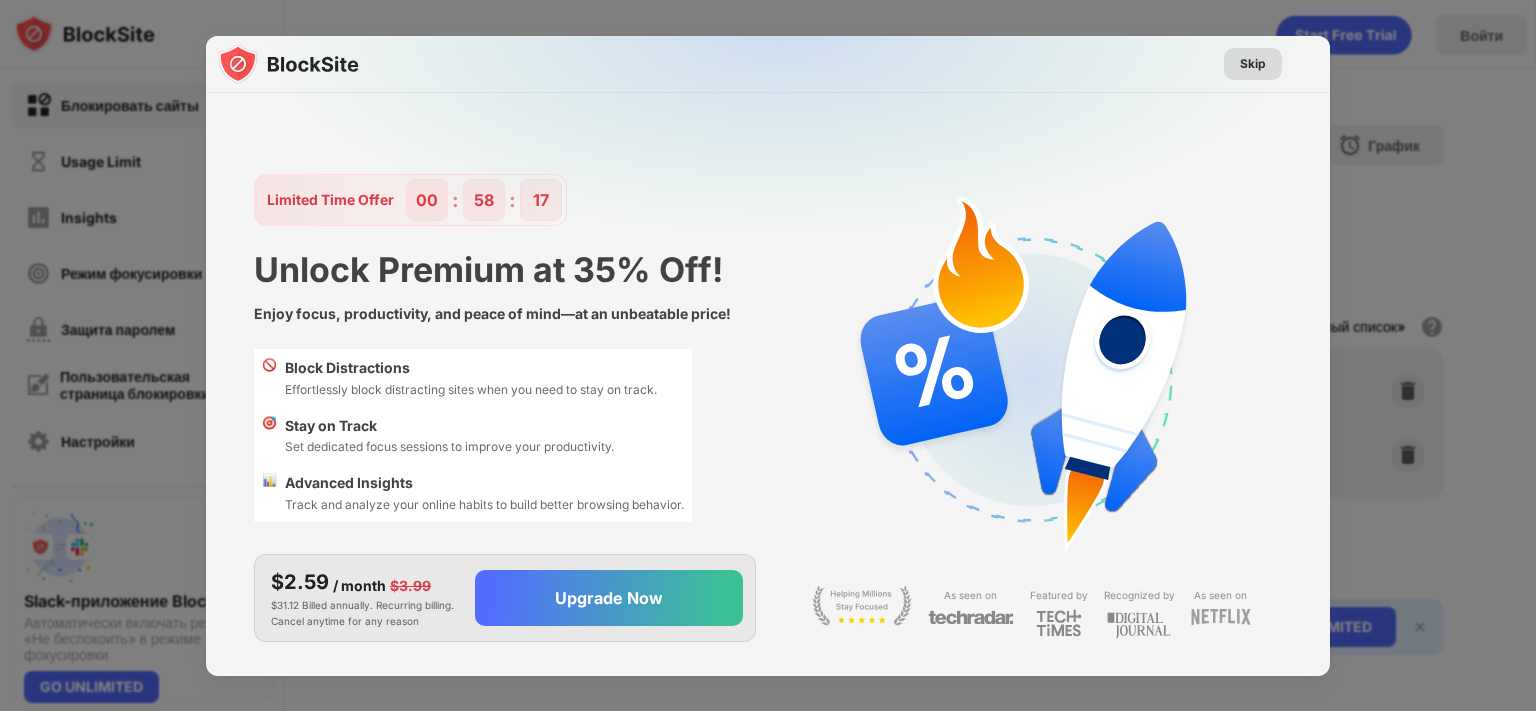 click on "Skip" at bounding box center (1253, 64) 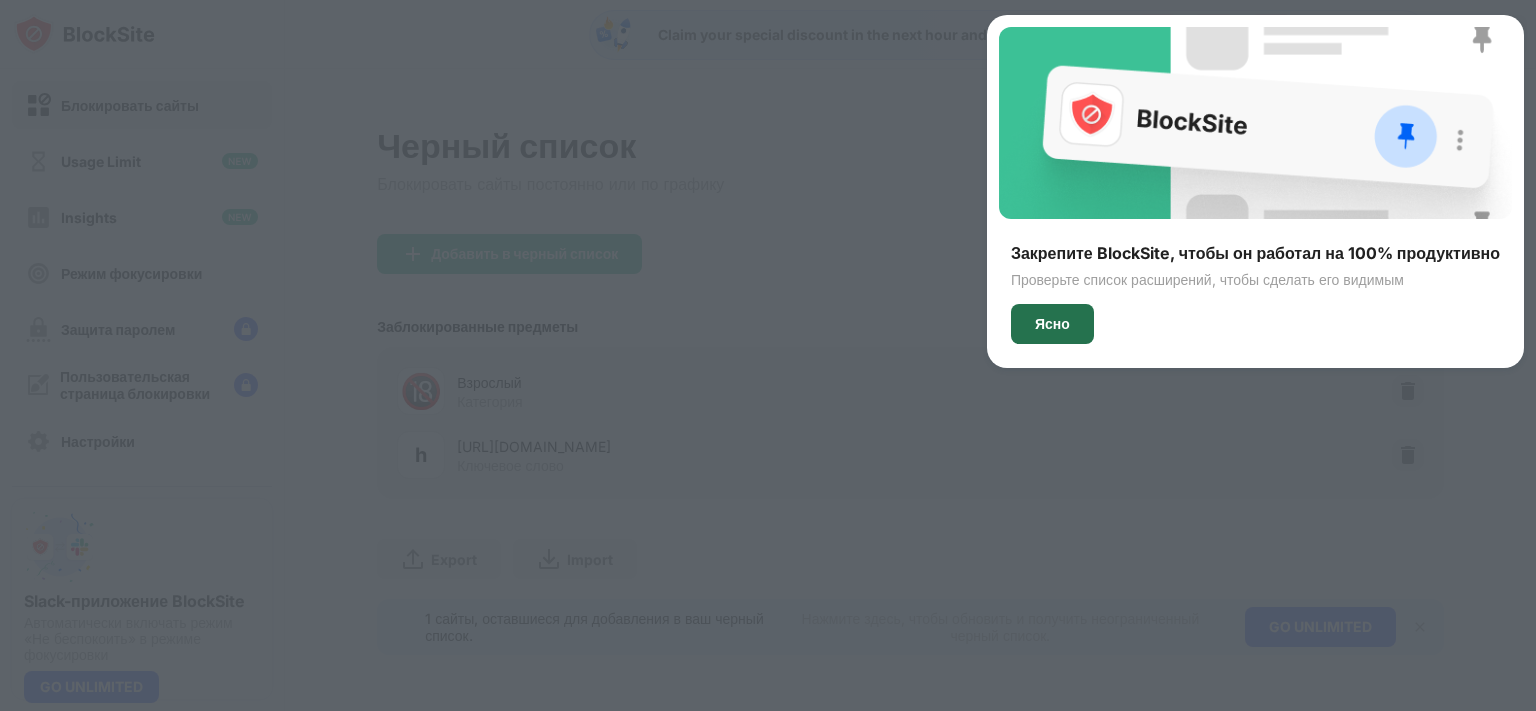 click on "Ясно" at bounding box center (1052, 324) 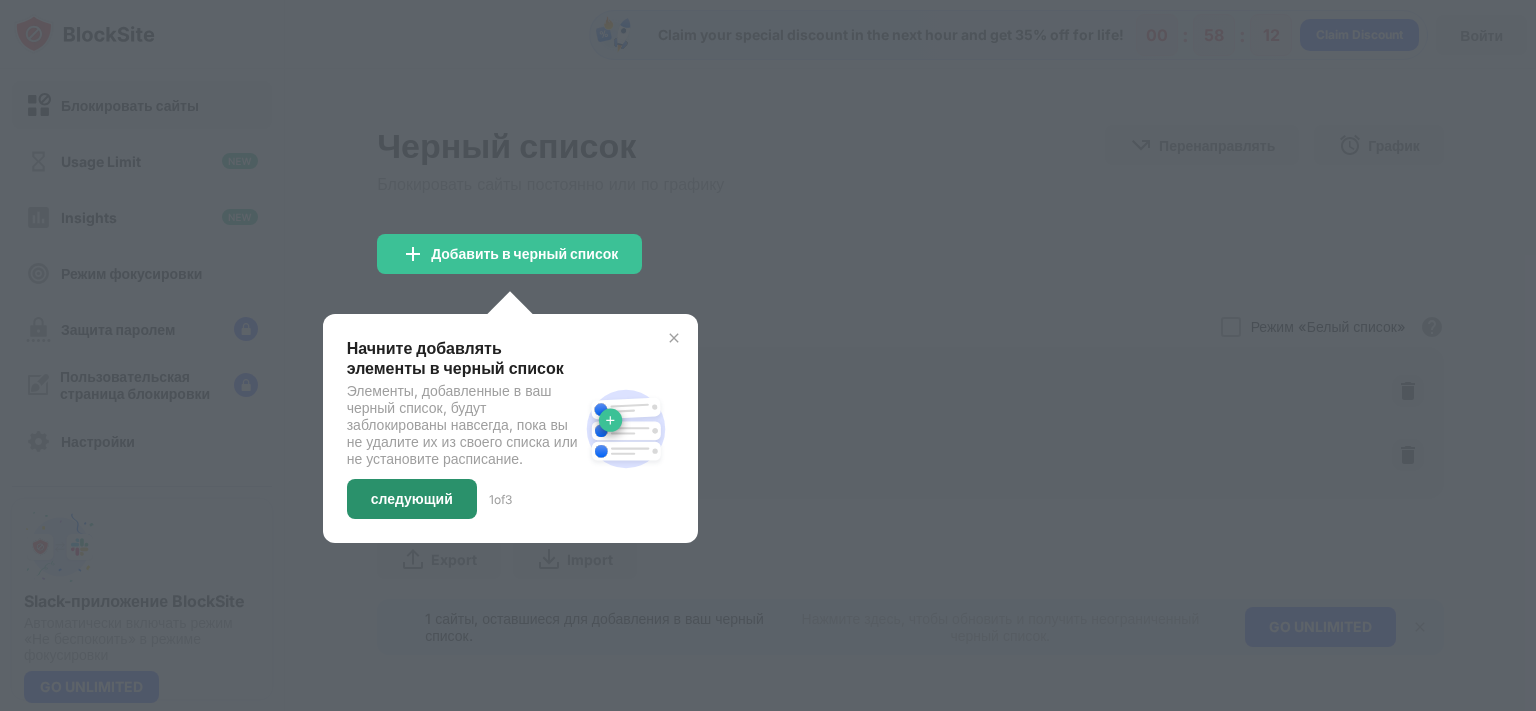click on "следующий" at bounding box center (412, 499) 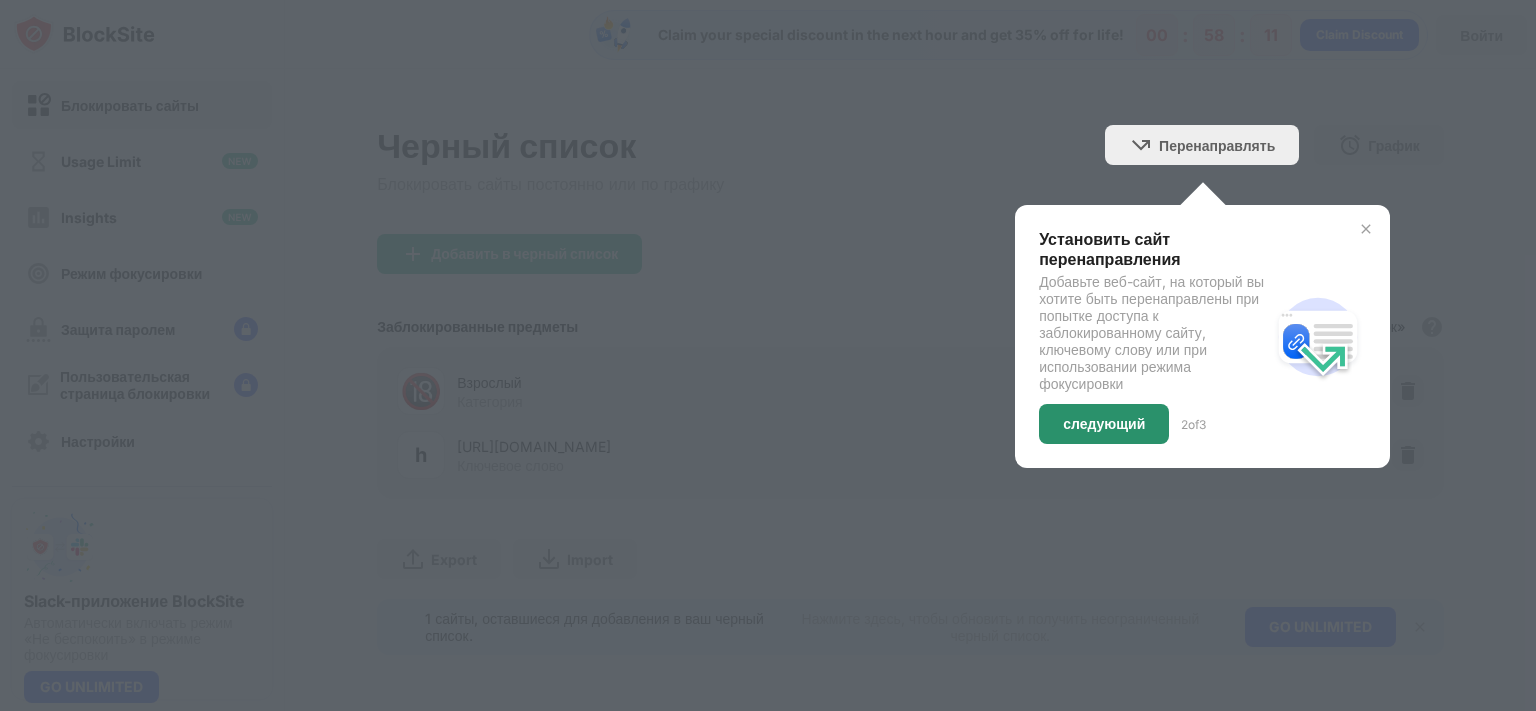 click on "следующий" at bounding box center [1104, 424] 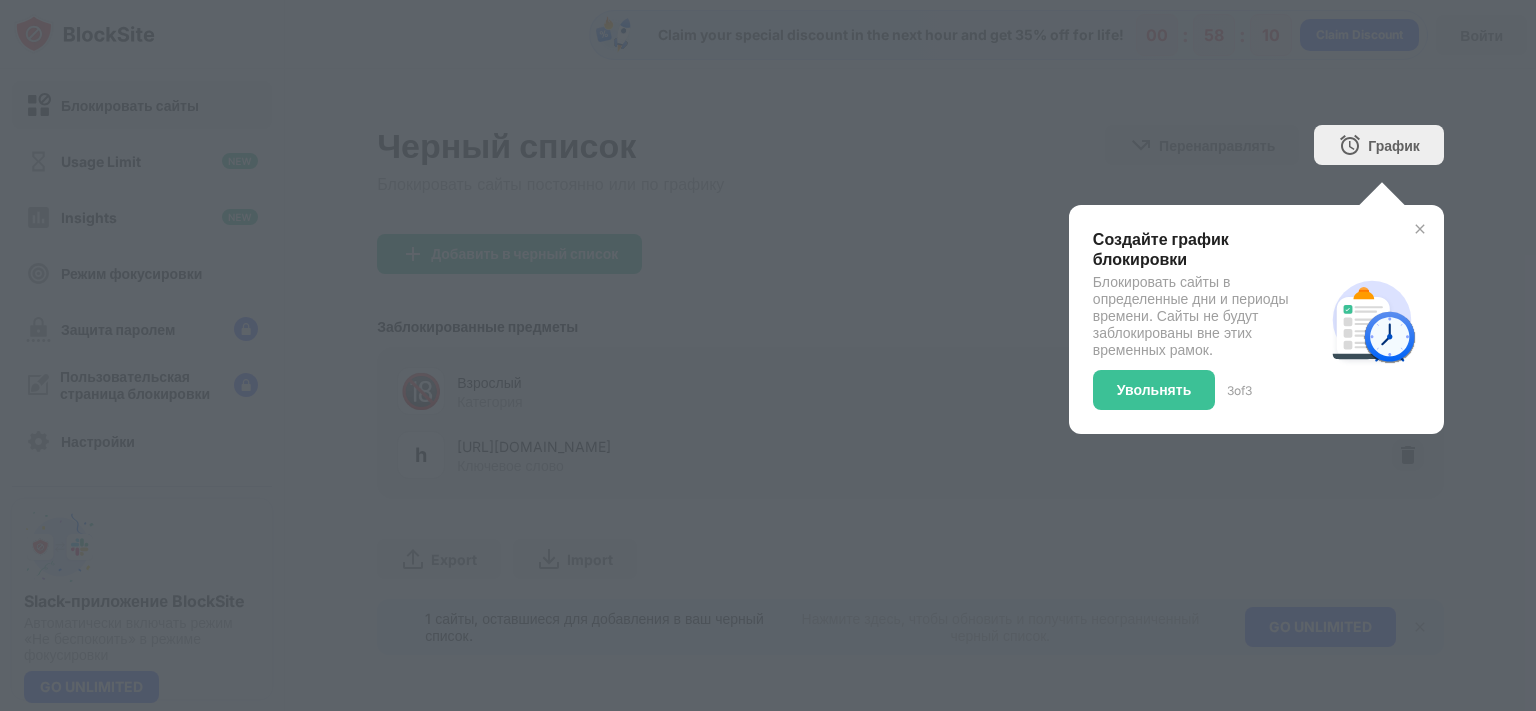 click on "Создайте график блокировки Блокировать сайты в определенные дни и периоды времени. Сайты не будут заблокированы вне этих временных рамок. Увольнять 3  of  3" at bounding box center [1256, 319] 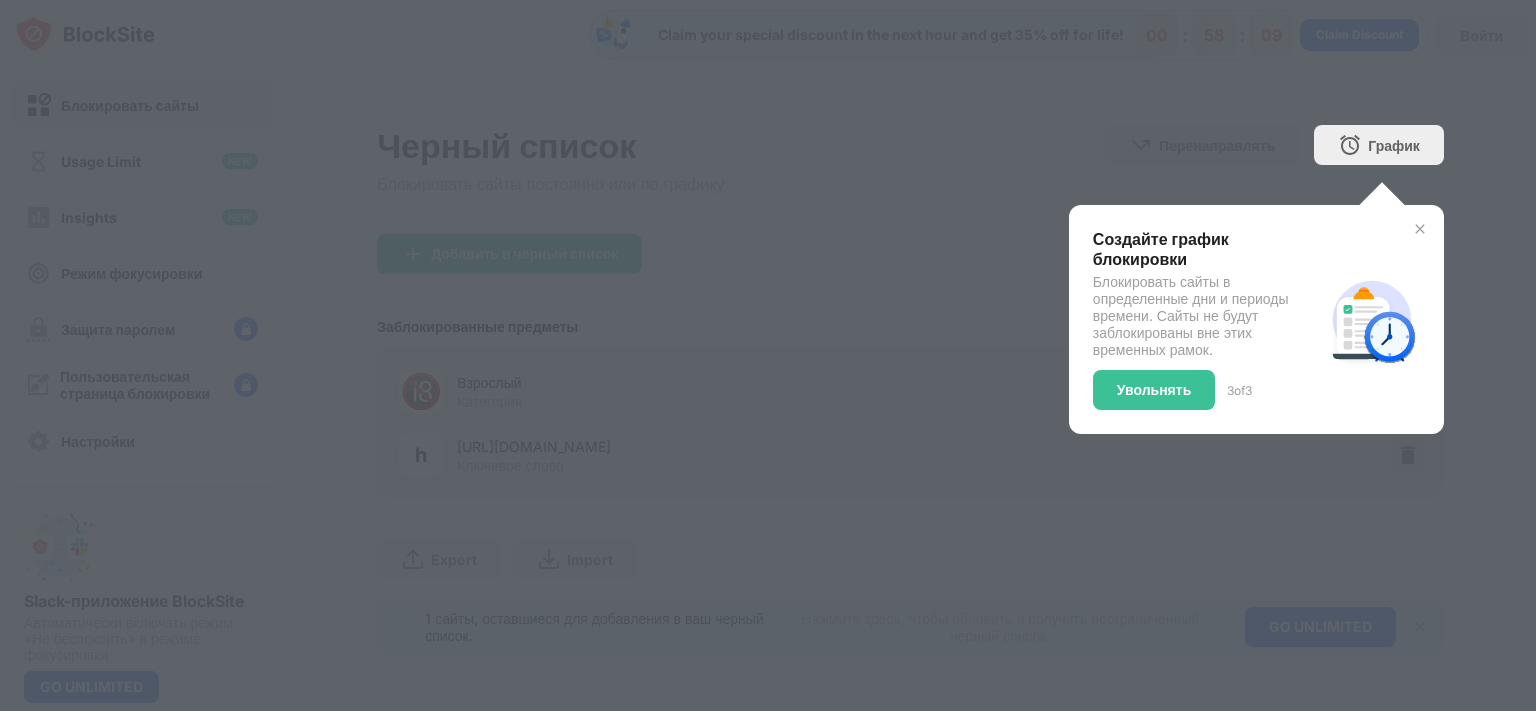click on "Создайте график блокировки Блокировать сайты в определенные дни и периоды времени. Сайты не будут заблокированы вне этих временных рамок. Увольнять 3  of  3" at bounding box center (1256, 319) 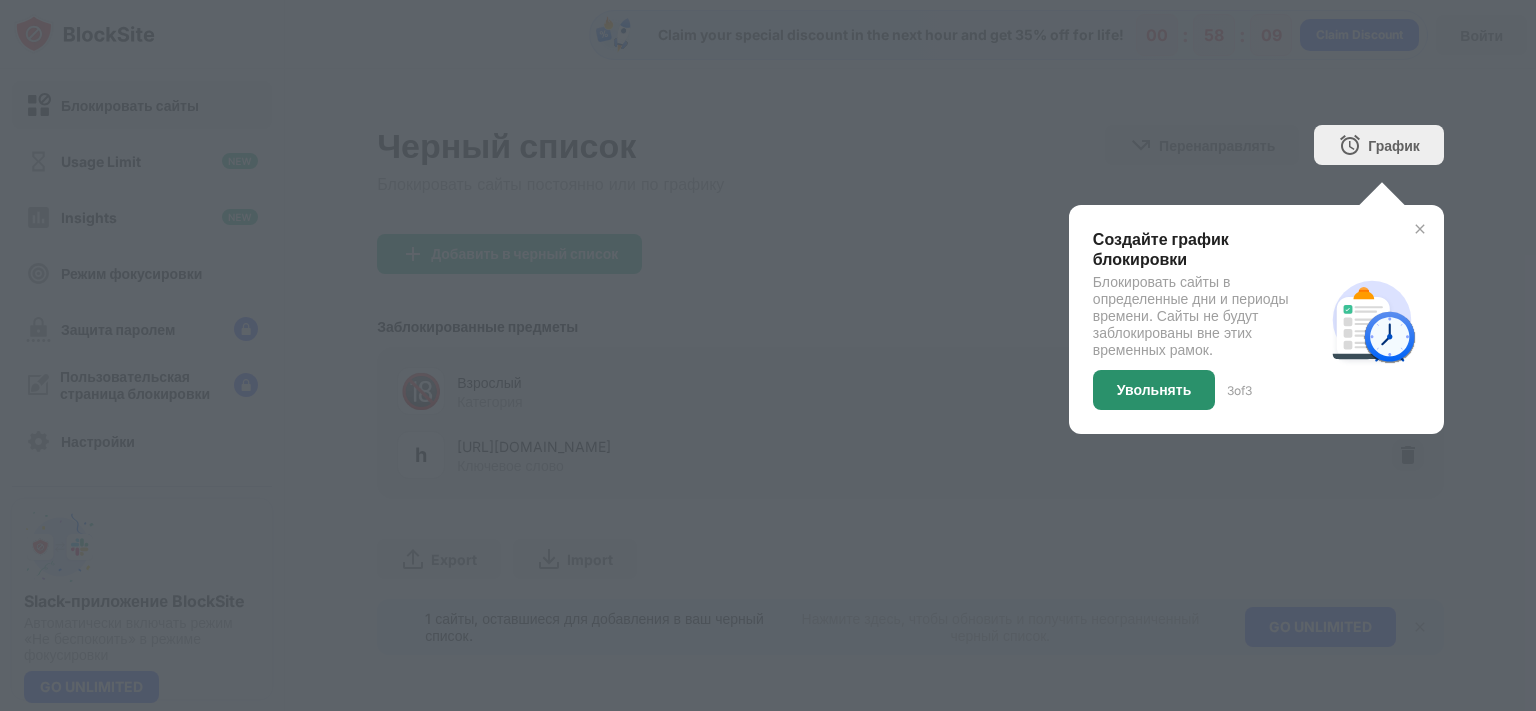 click on "Увольнять" at bounding box center (1154, 390) 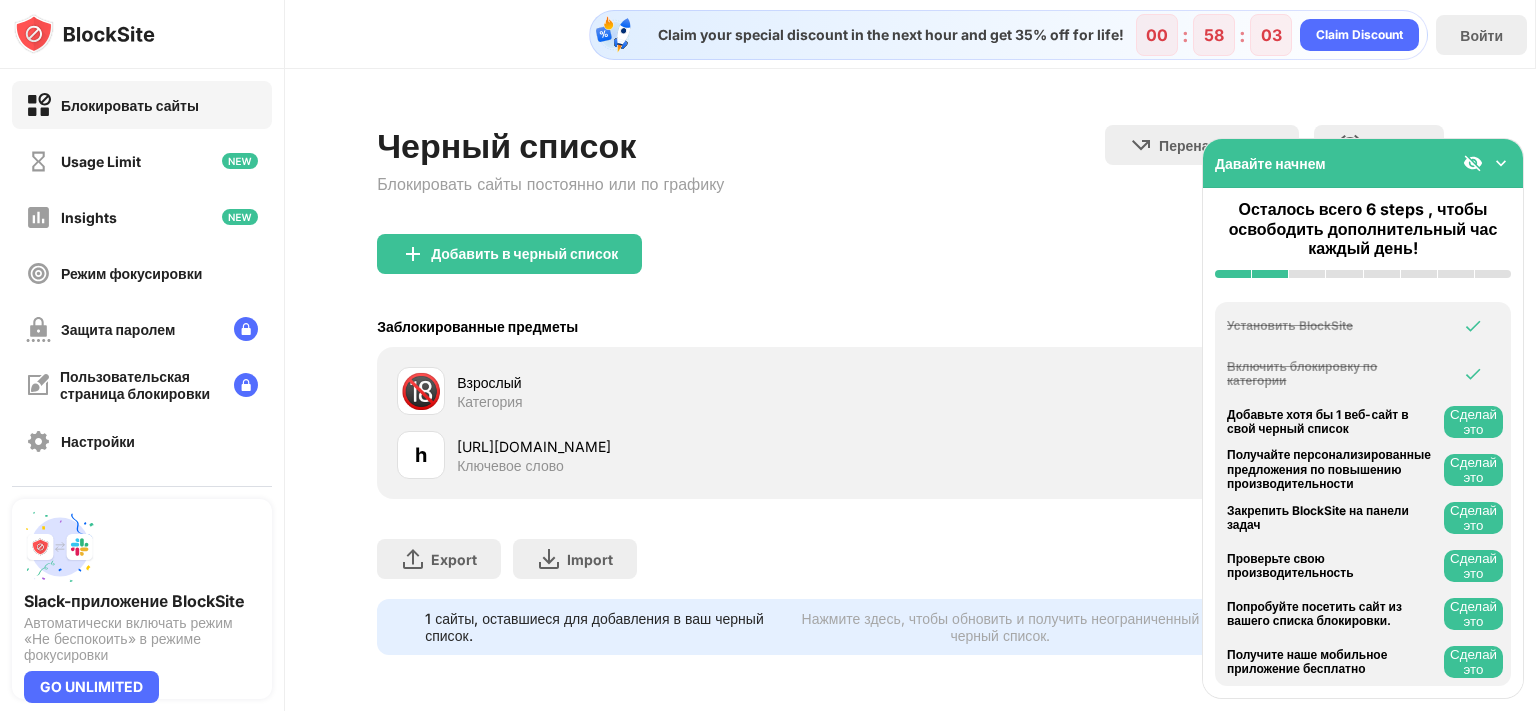 click at bounding box center (1501, 163) 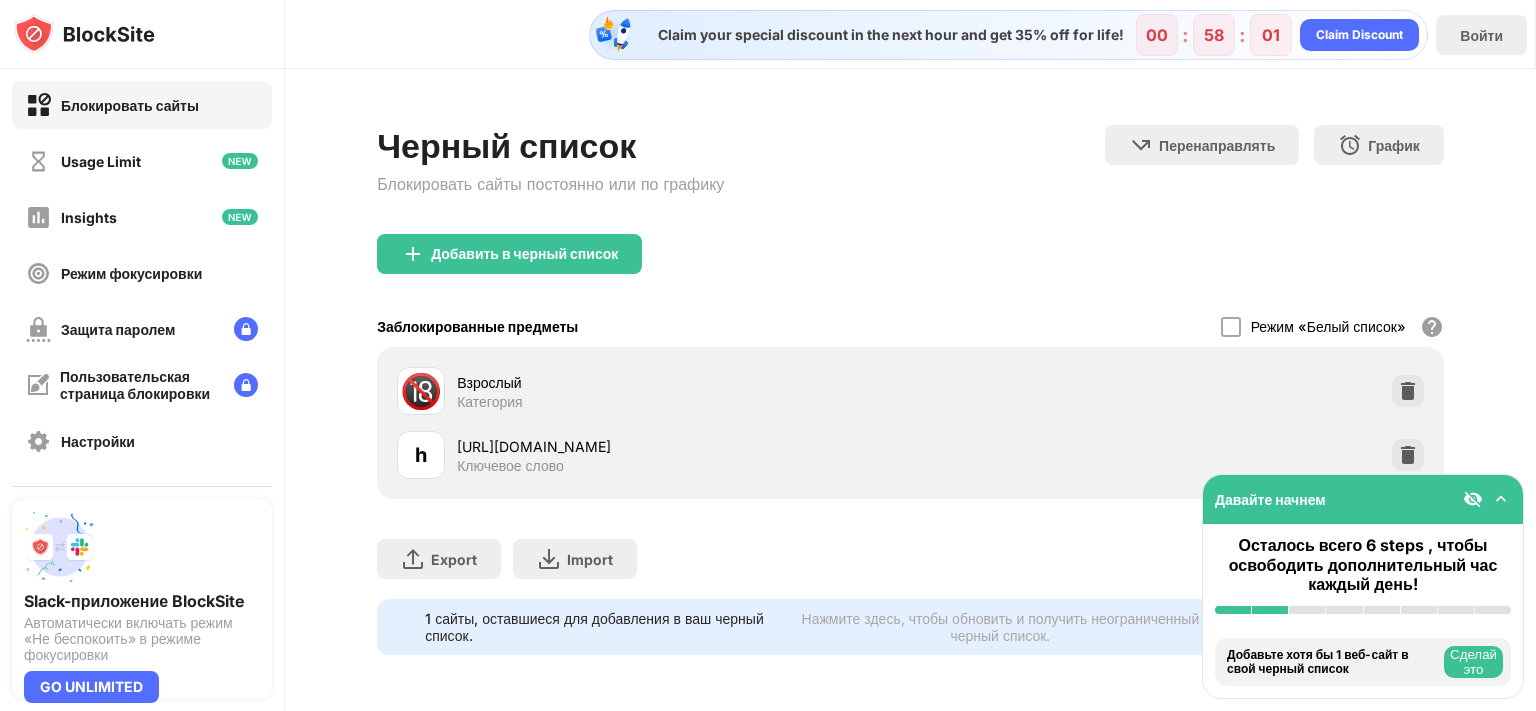 click on "Категория" at bounding box center [489, 402] 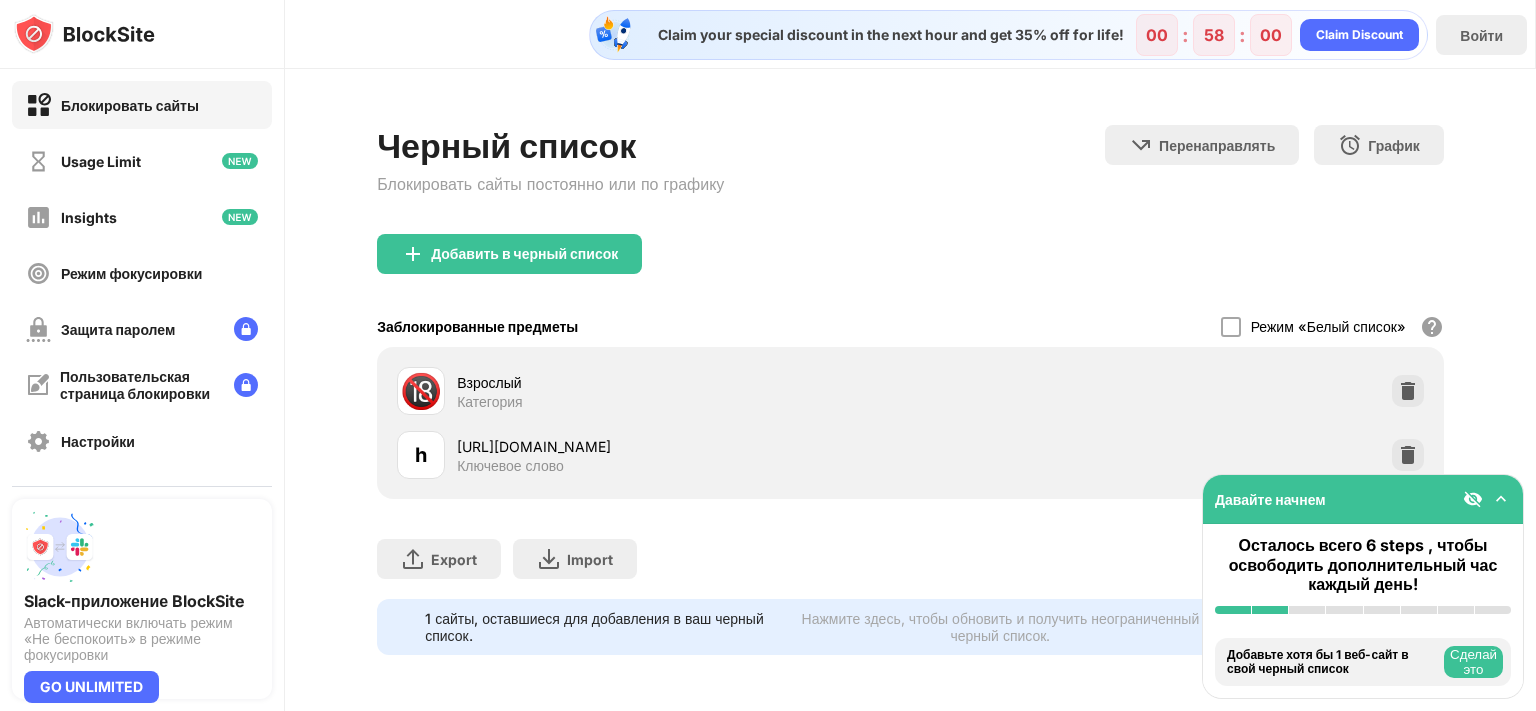 click on "🔞" at bounding box center (421, 391) 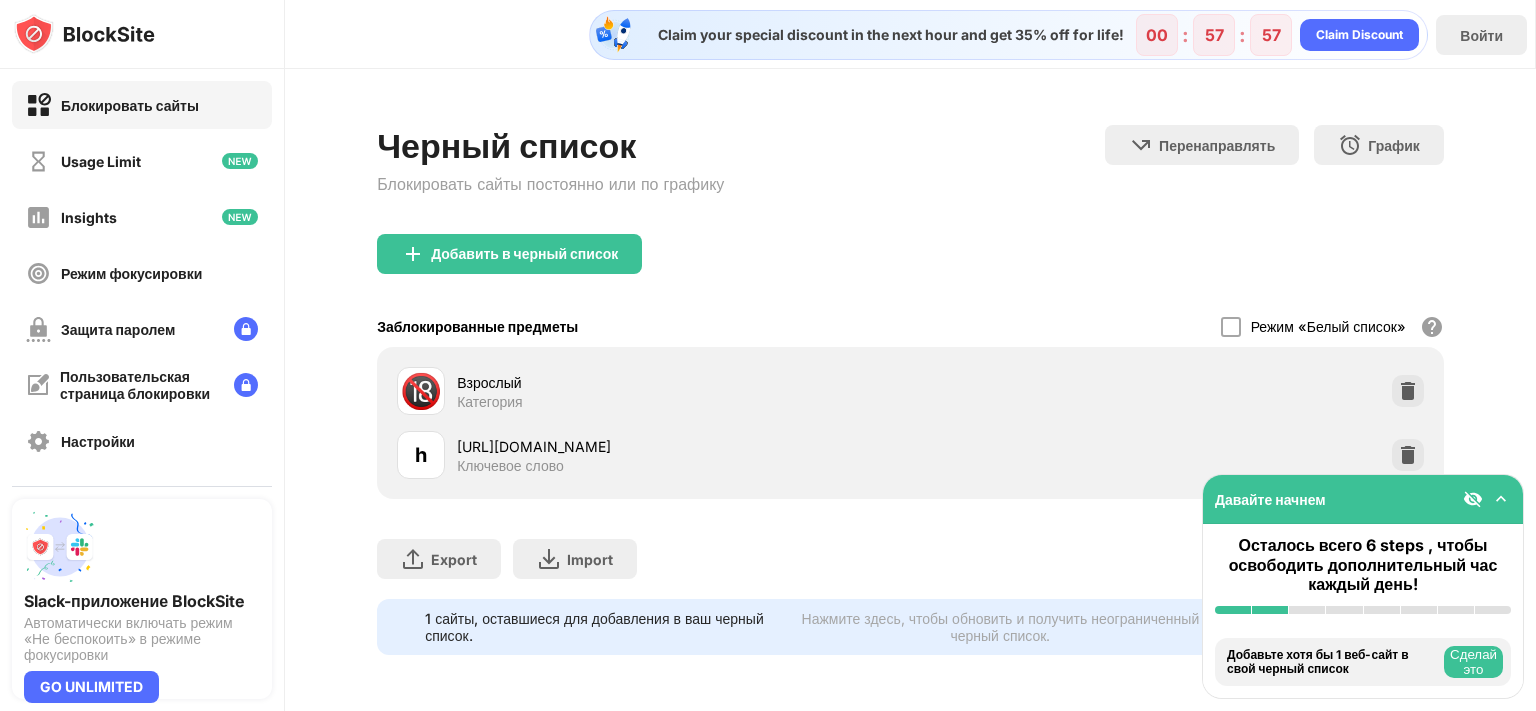 click on "Режим «Белый список» Заблокируйте все веб-сайты, кроме тех, которые находятся в вашем белом списке. Режим белого списка работает только с URL-адресами и не включает категории или ключевые слова." at bounding box center (1332, 326) 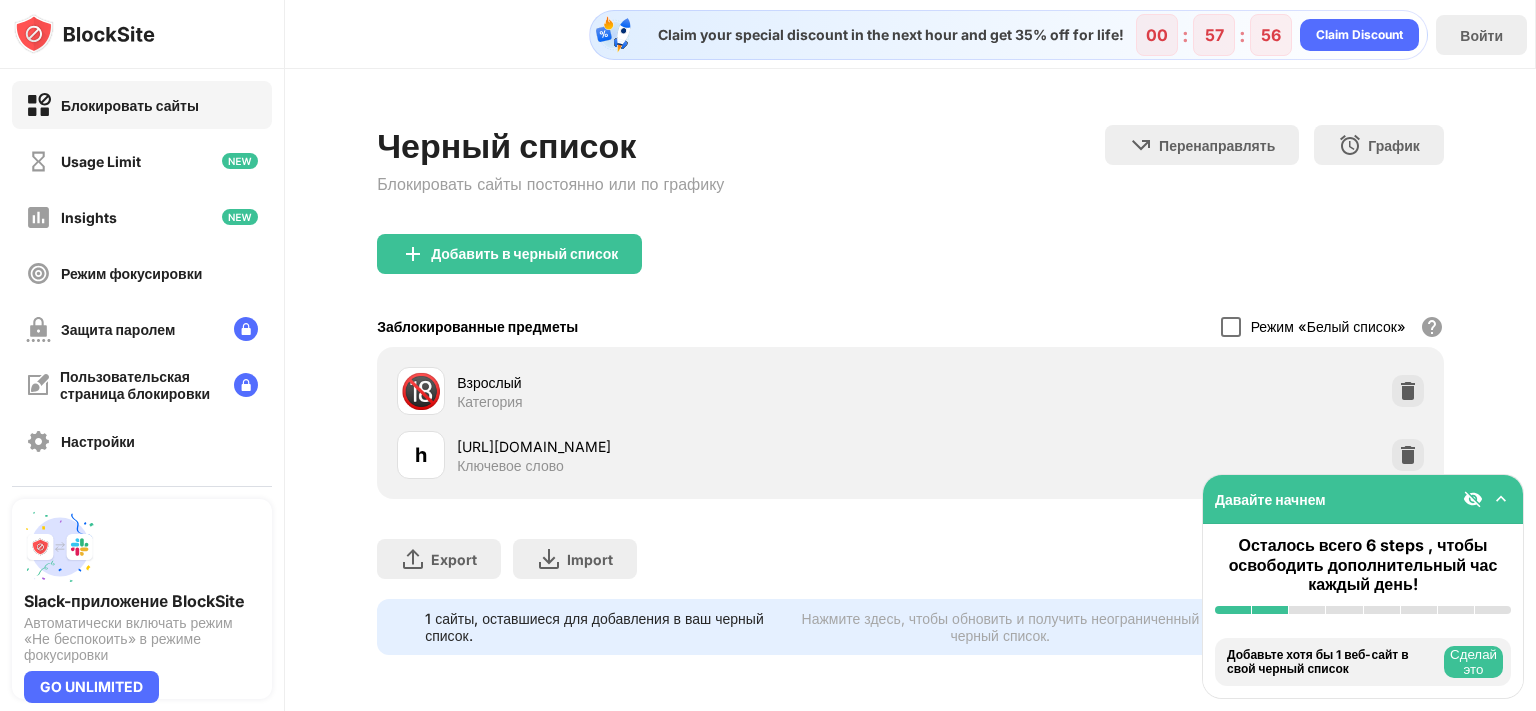 click at bounding box center (1231, 327) 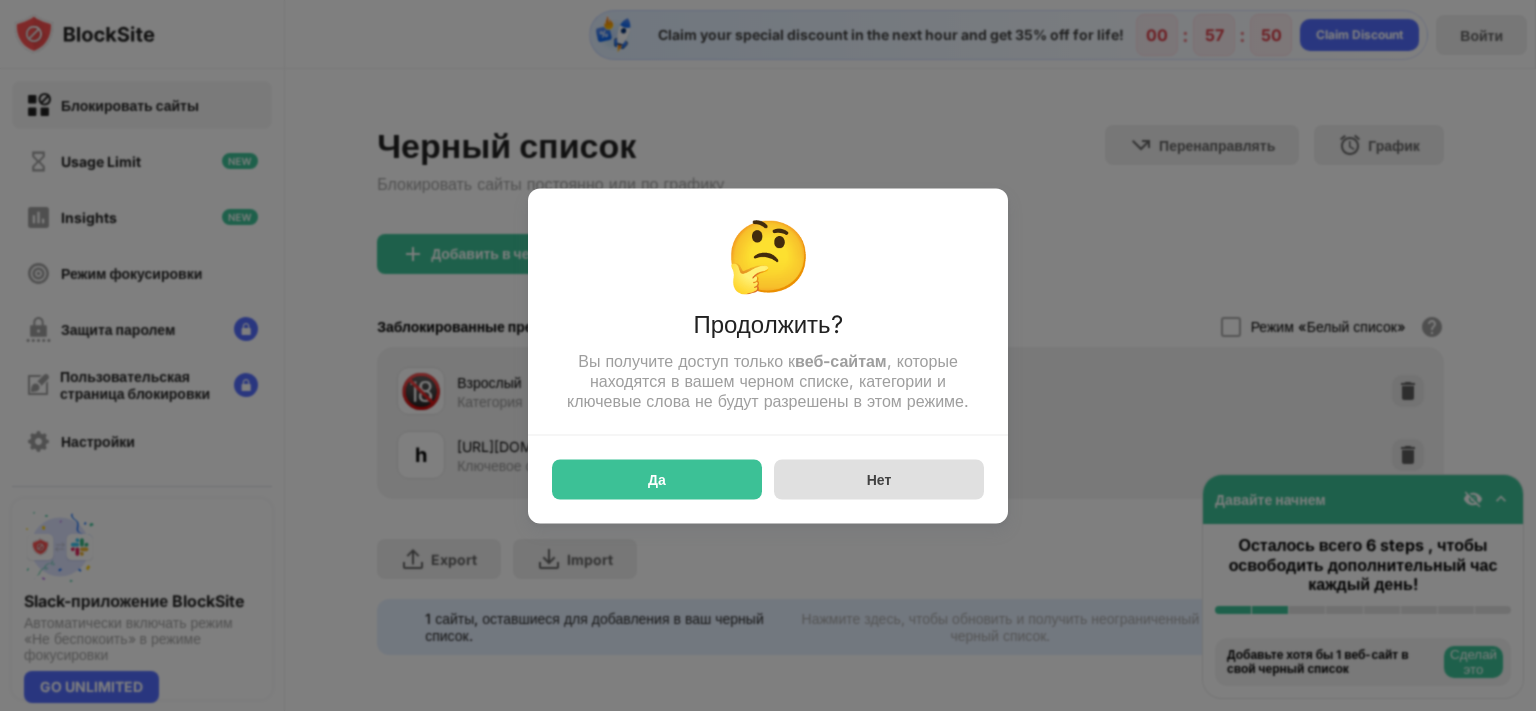 click on "Нет" at bounding box center (879, 479) 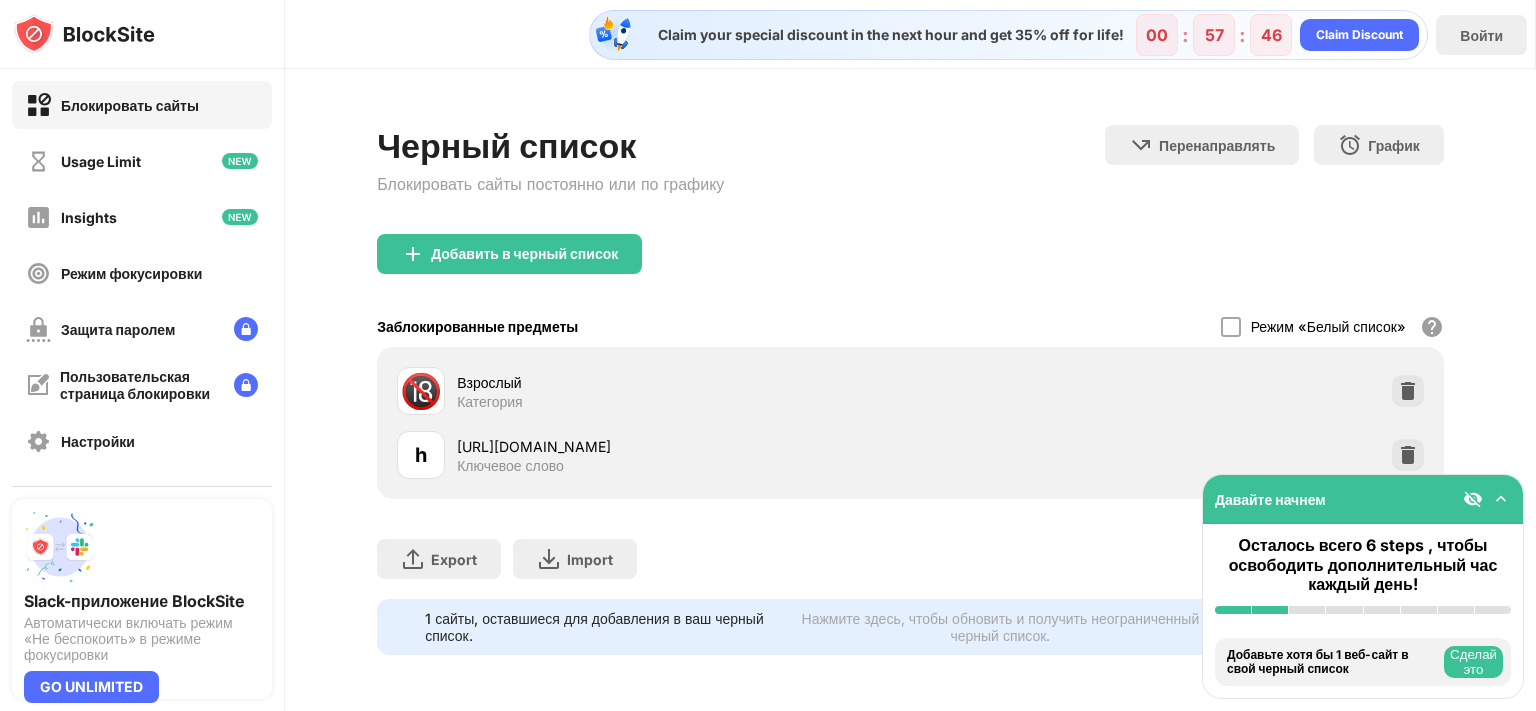 drag, startPoint x: 1485, startPoint y: 659, endPoint x: 1376, endPoint y: 599, distance: 124.42267 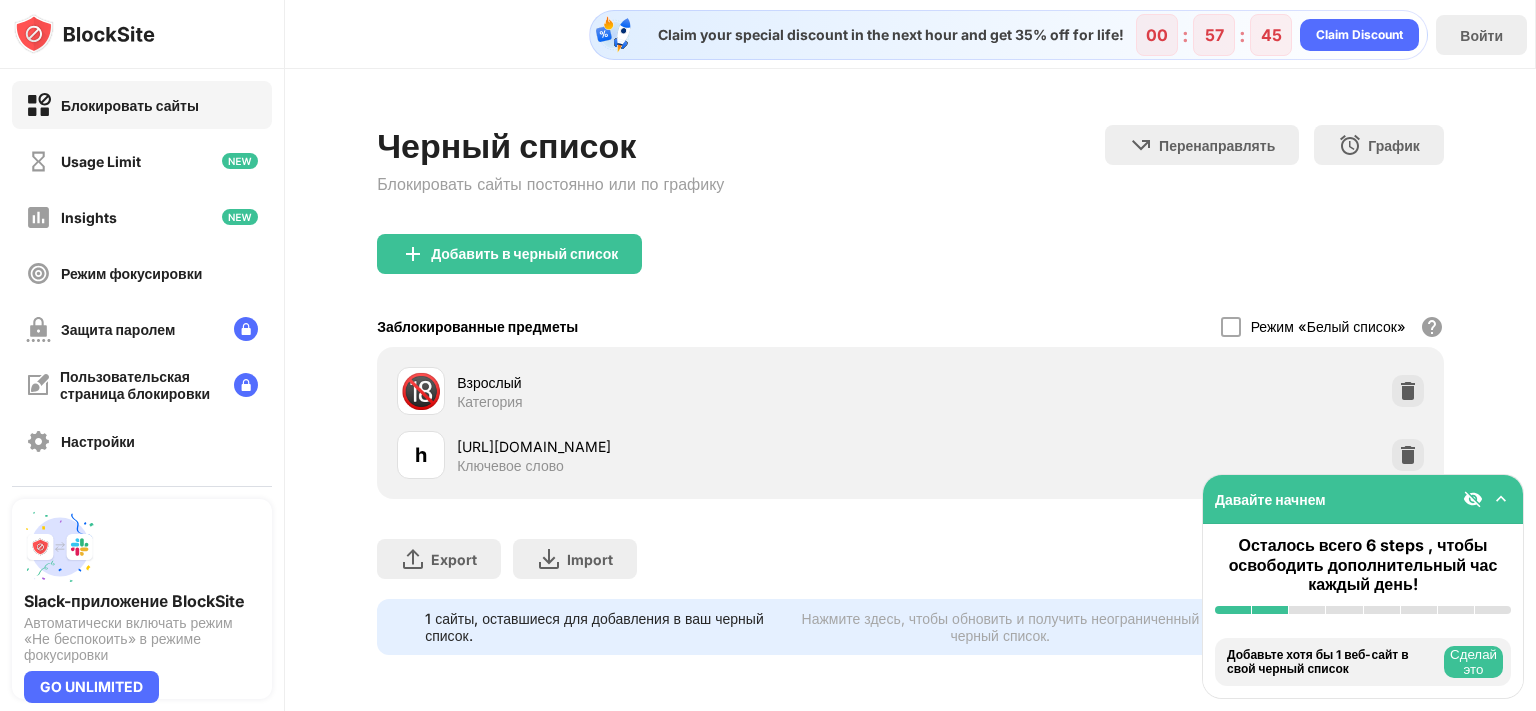 click at bounding box center [1344, 610] 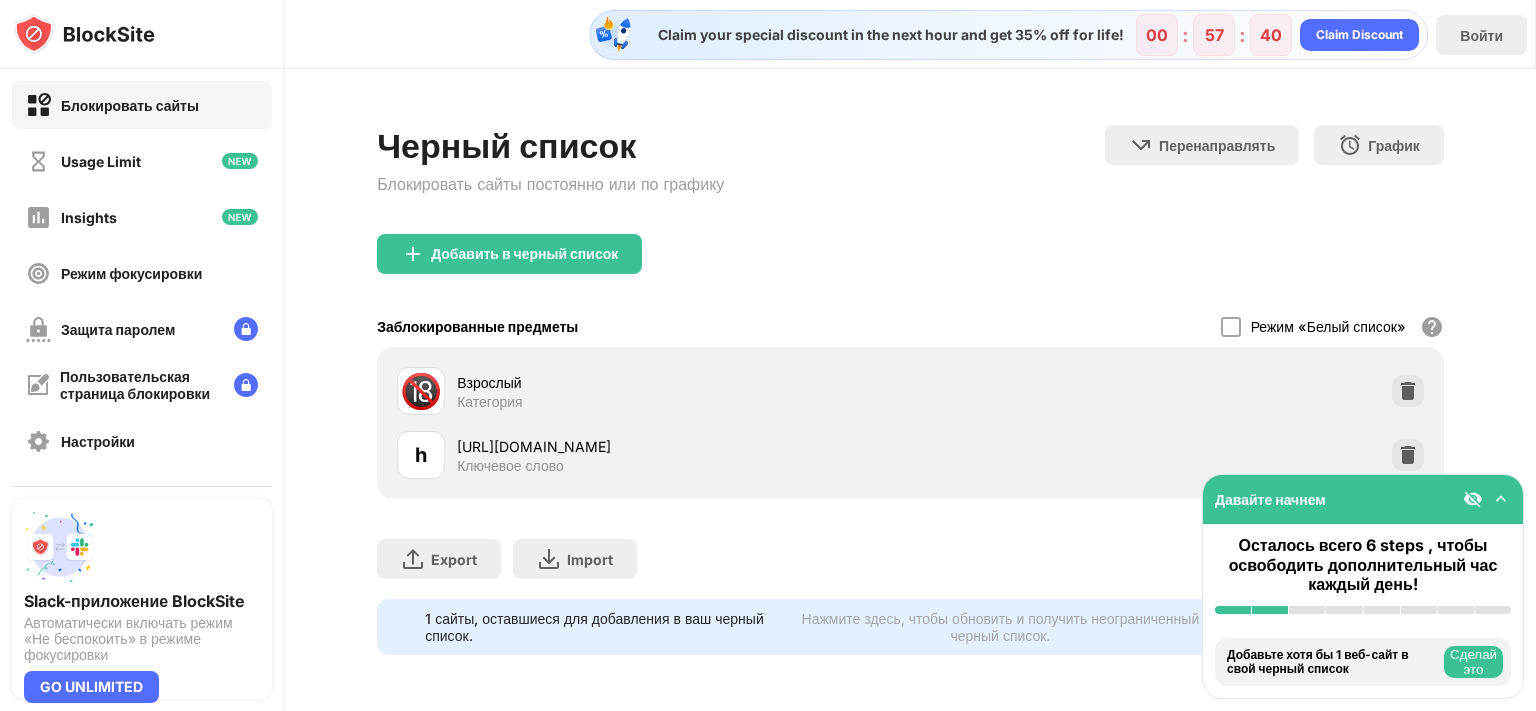 click at bounding box center (1487, 499) 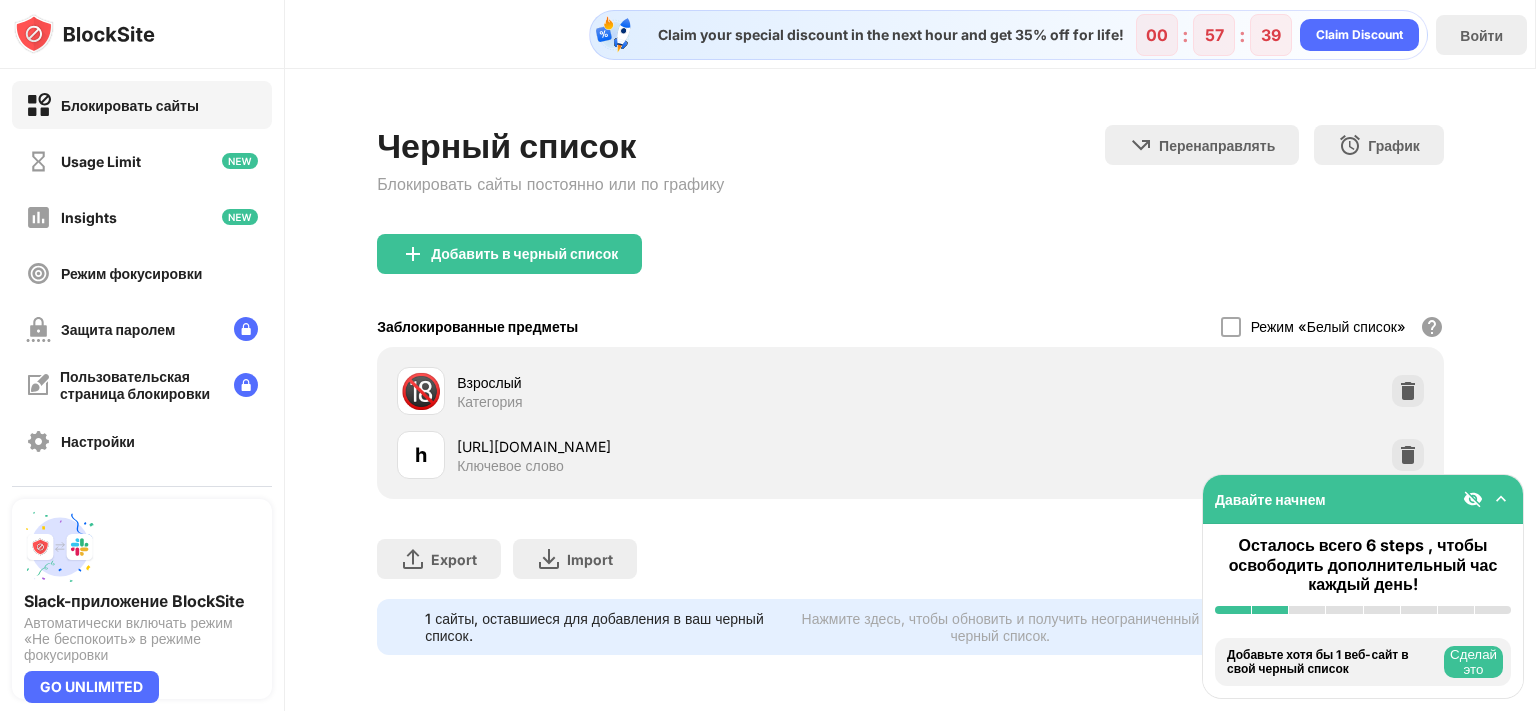 click at bounding box center (1473, 499) 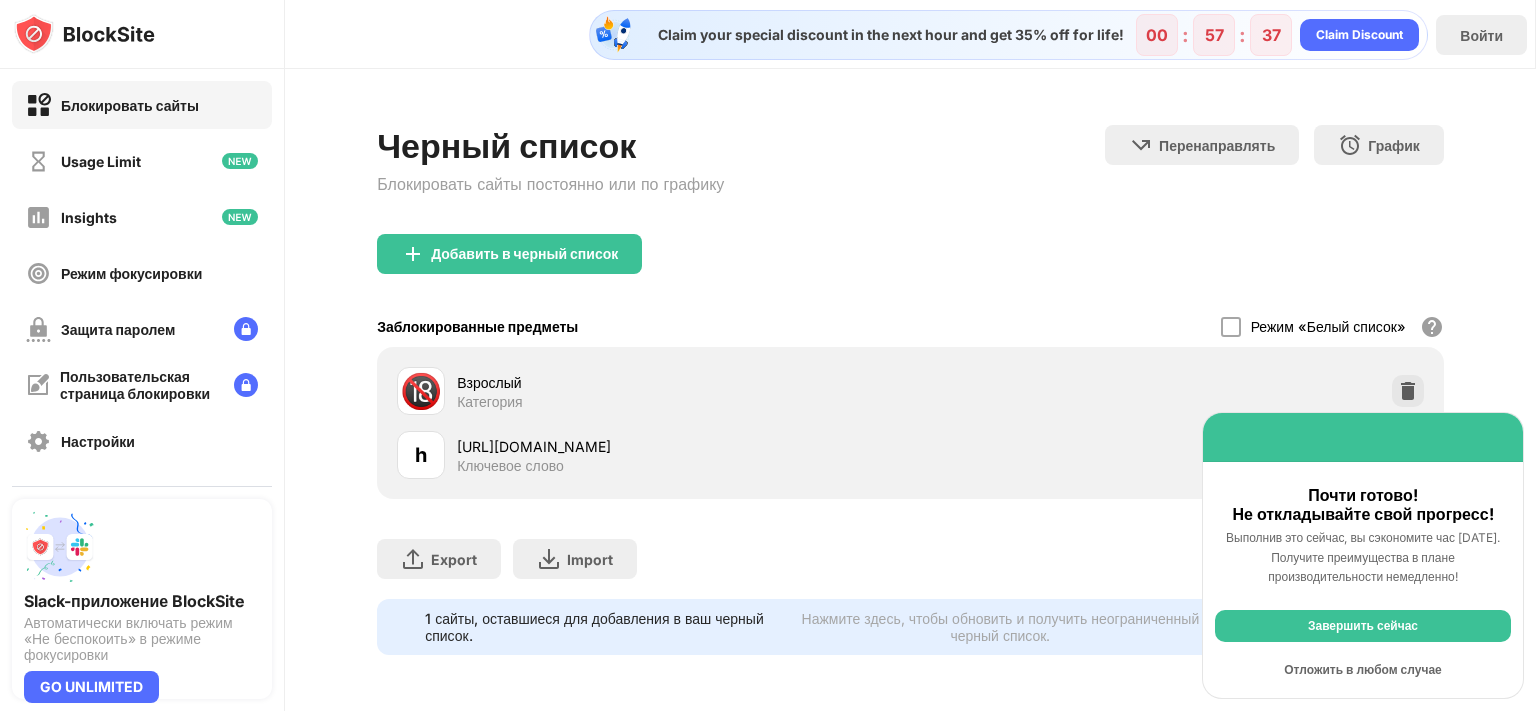 click on "Отложить в любом случае" at bounding box center [1363, 670] 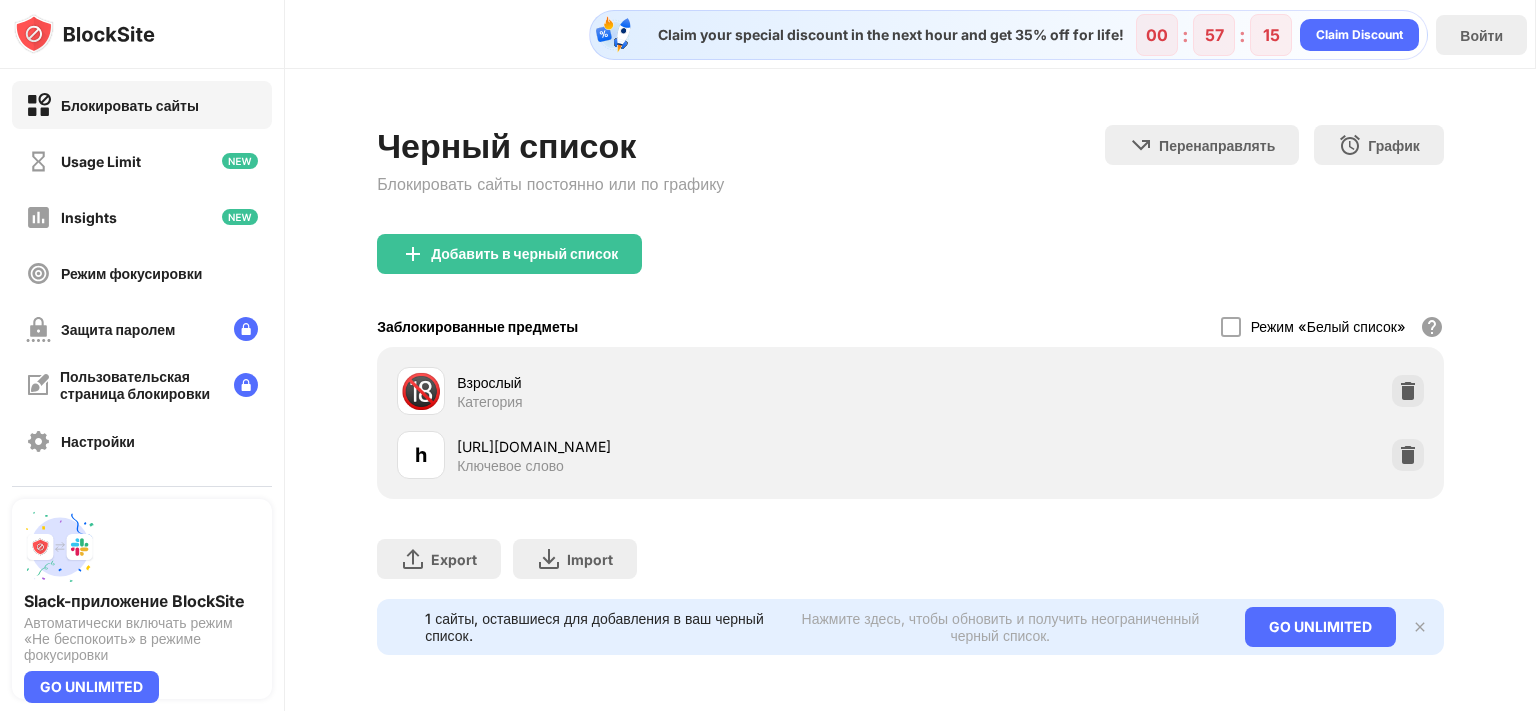 click on "🔞" at bounding box center (421, 391) 